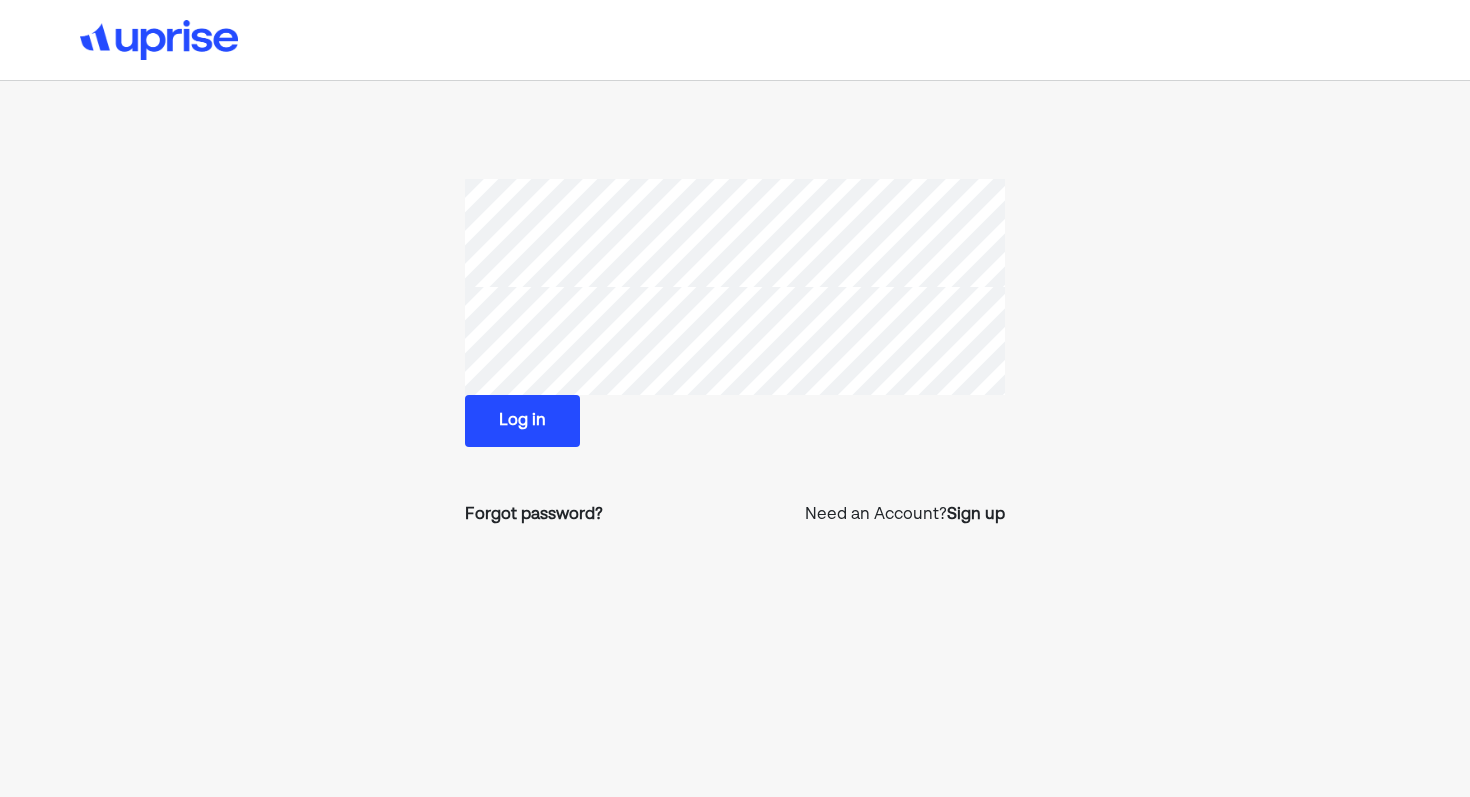 scroll, scrollTop: 0, scrollLeft: 0, axis: both 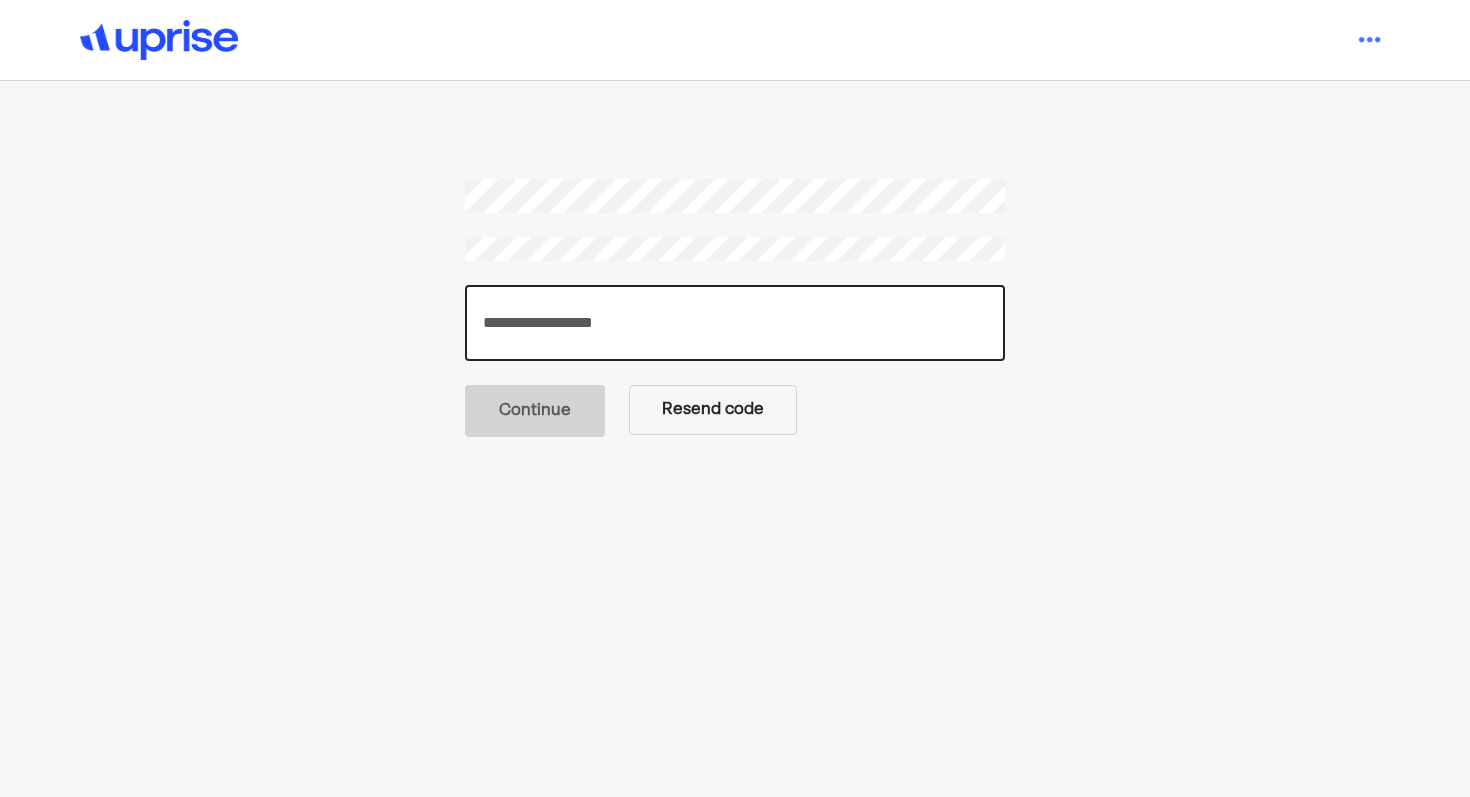 click at bounding box center (735, 323) 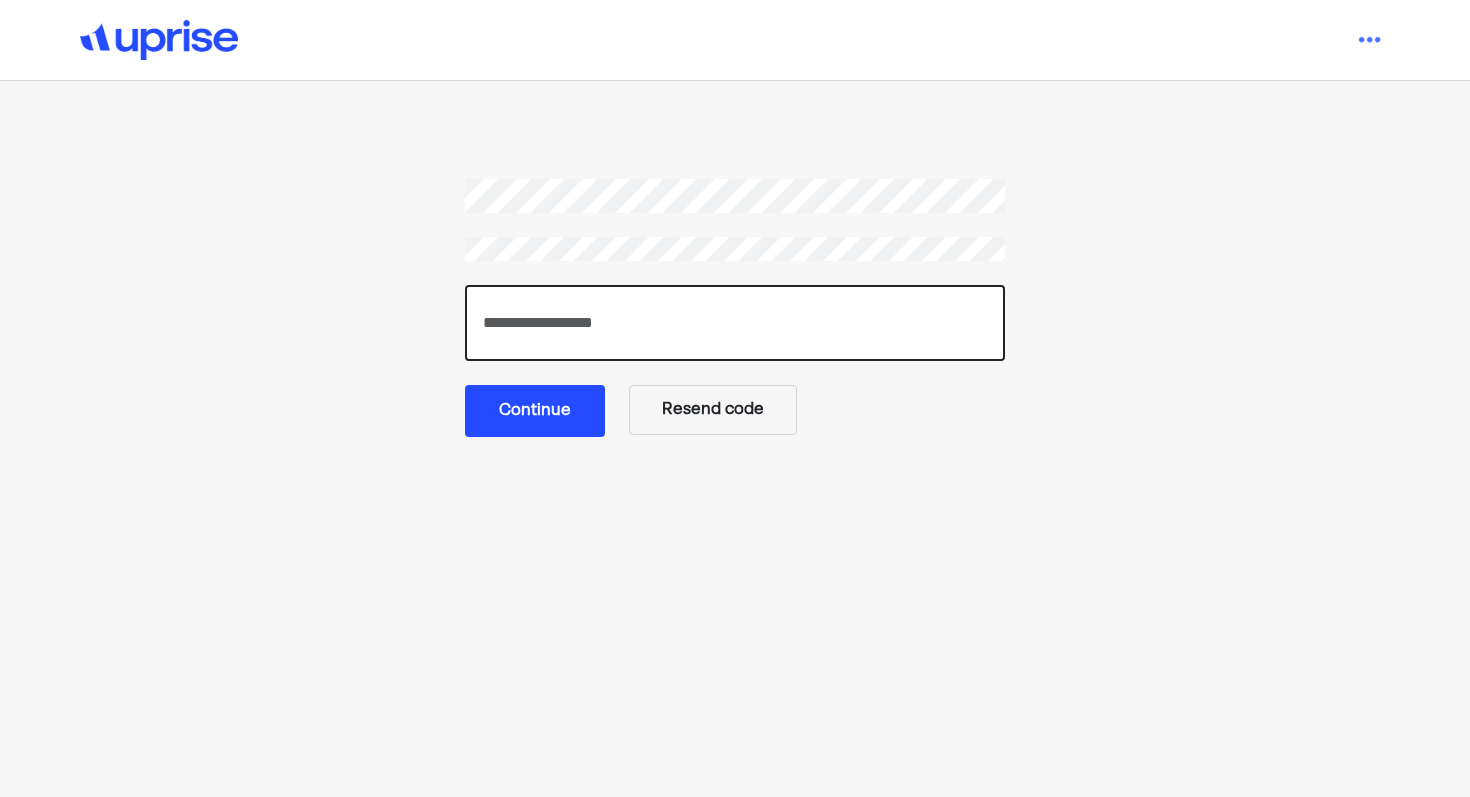 type on "******" 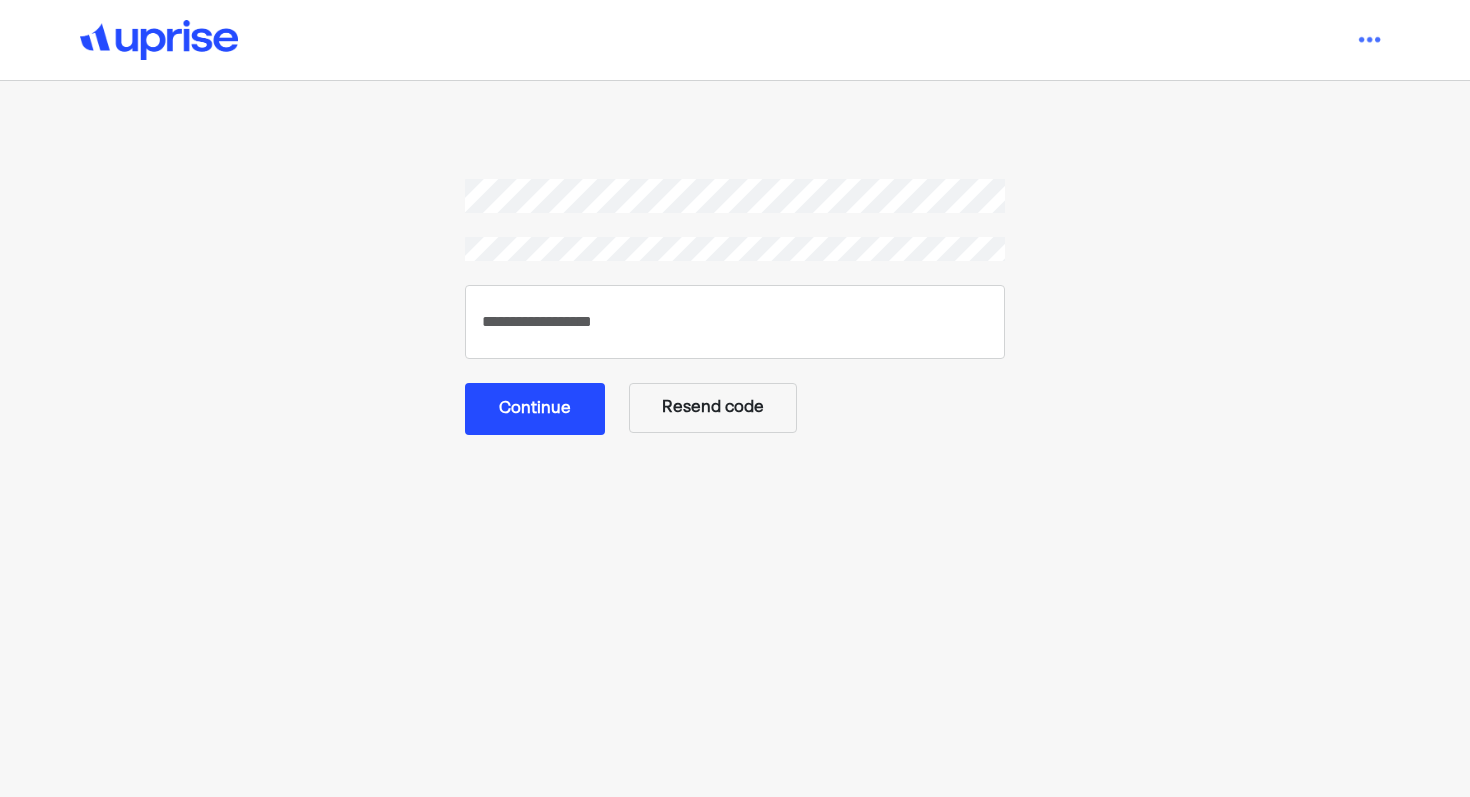 click on "Continue" at bounding box center (535, 409) 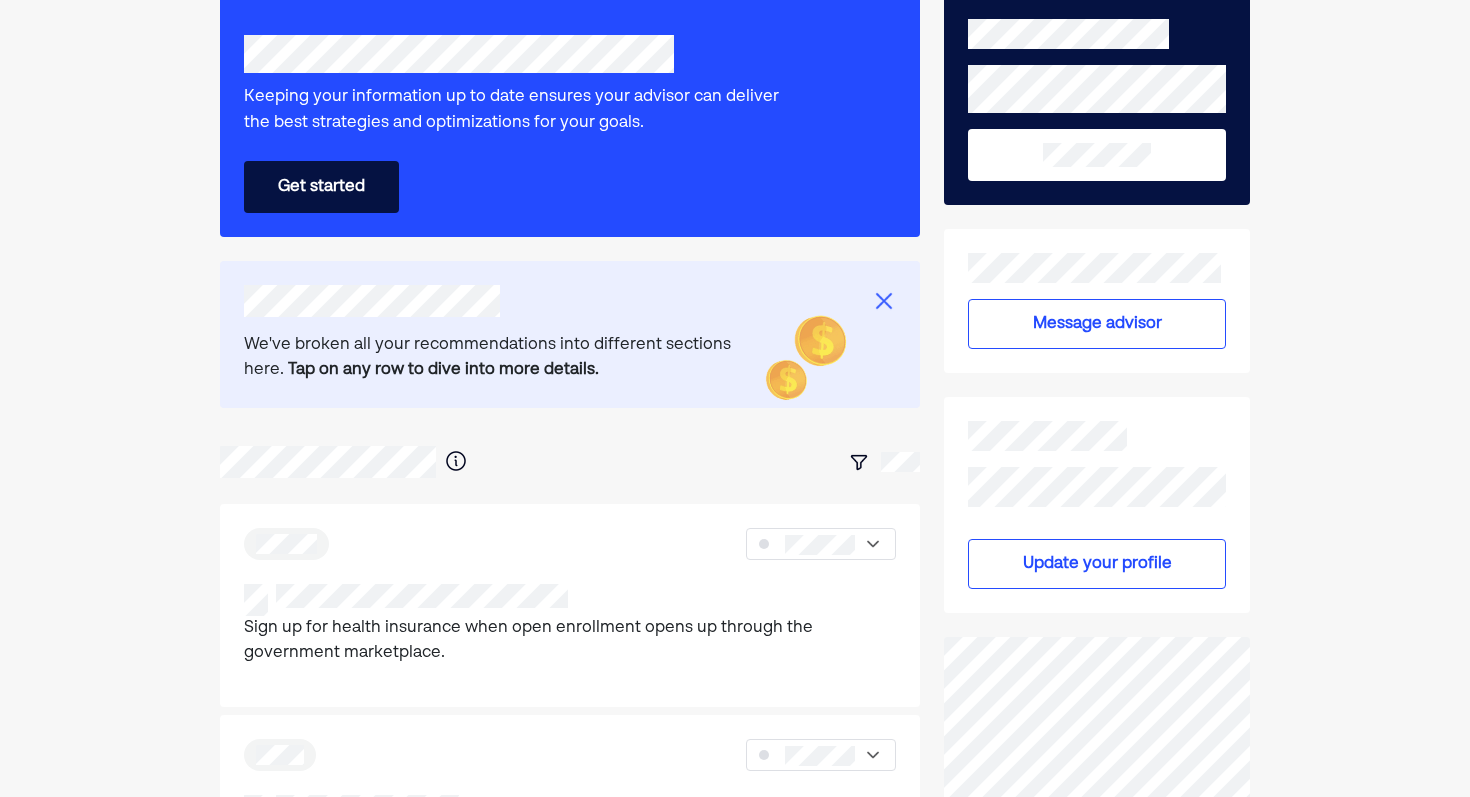 scroll, scrollTop: 0, scrollLeft: 0, axis: both 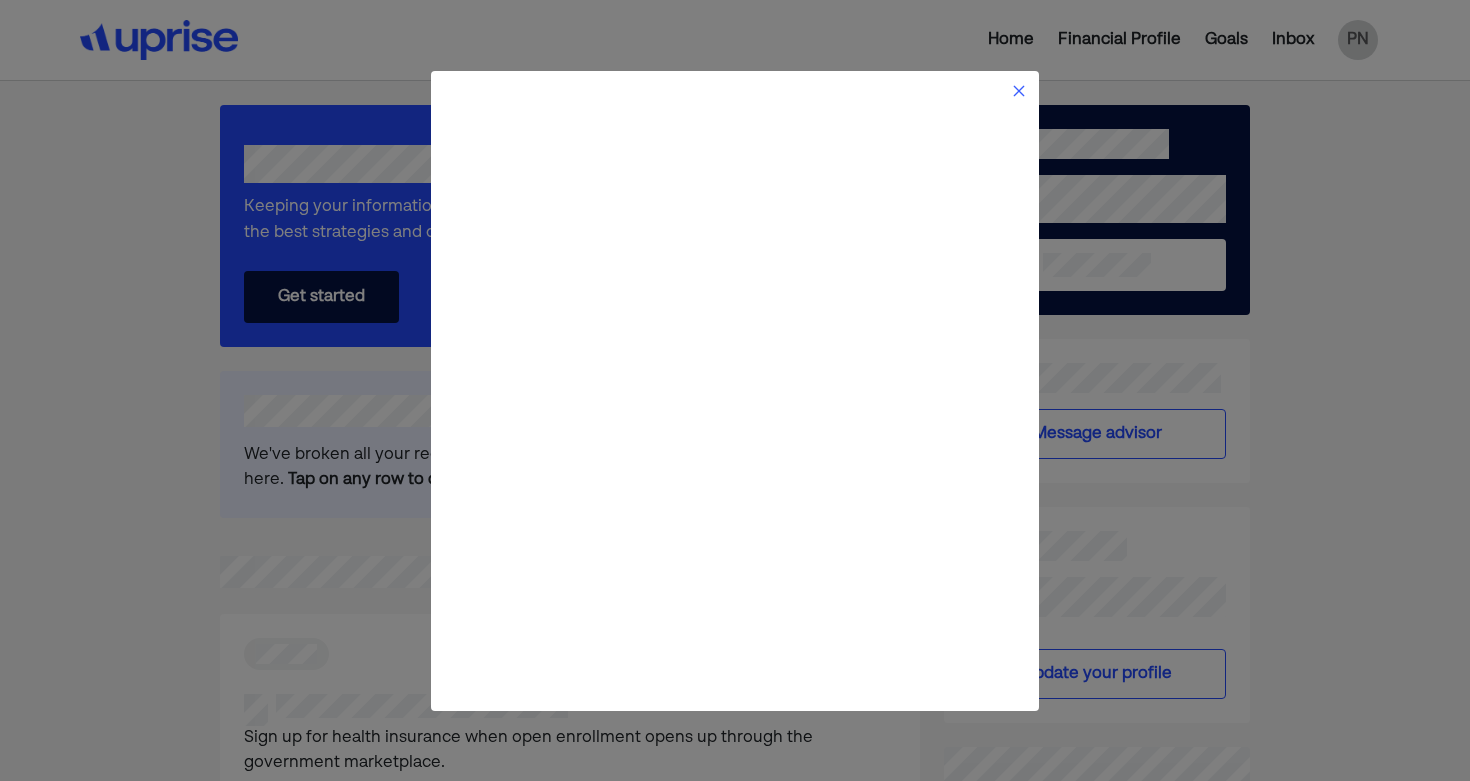 click at bounding box center (1019, 91) 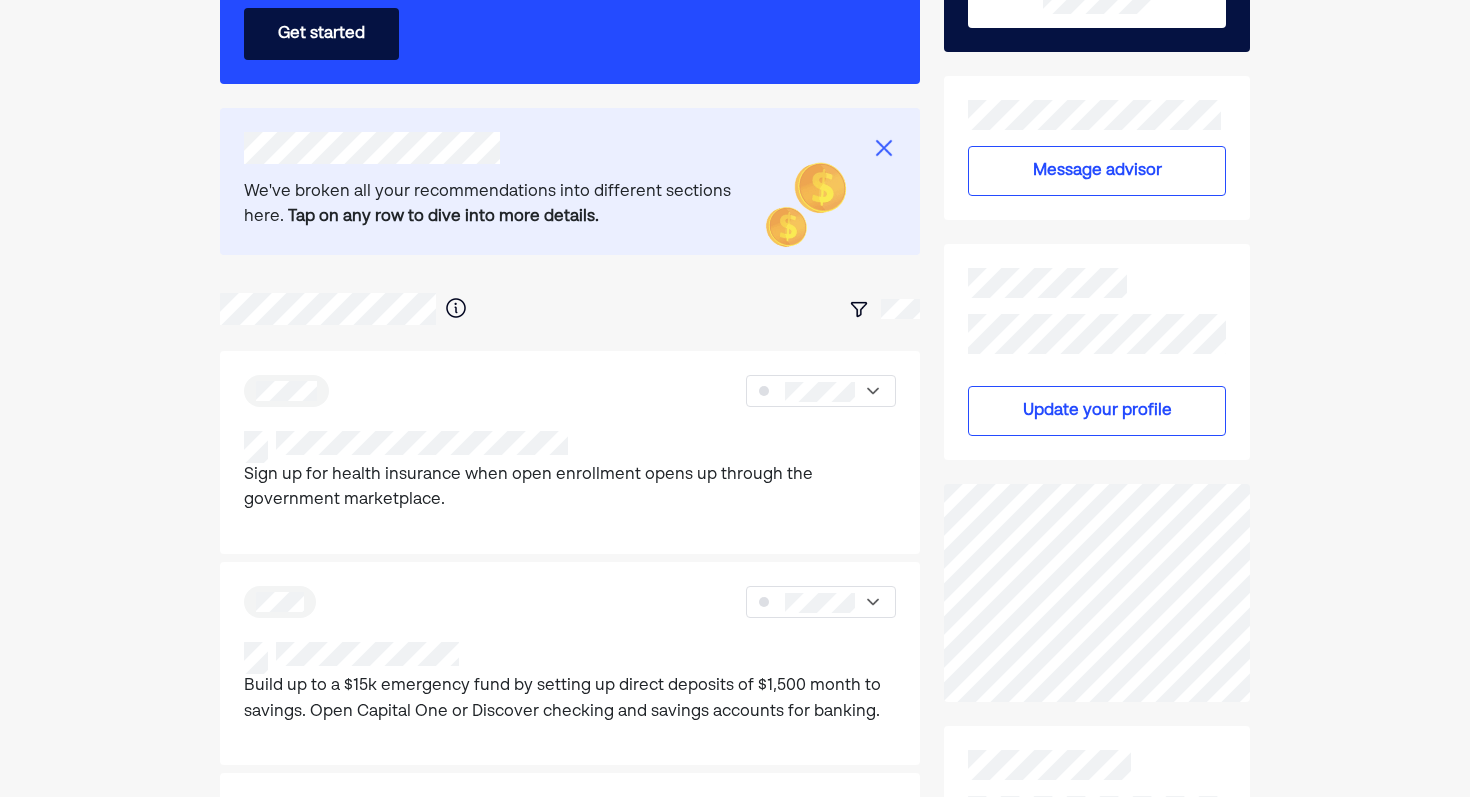 scroll, scrollTop: 290, scrollLeft: 0, axis: vertical 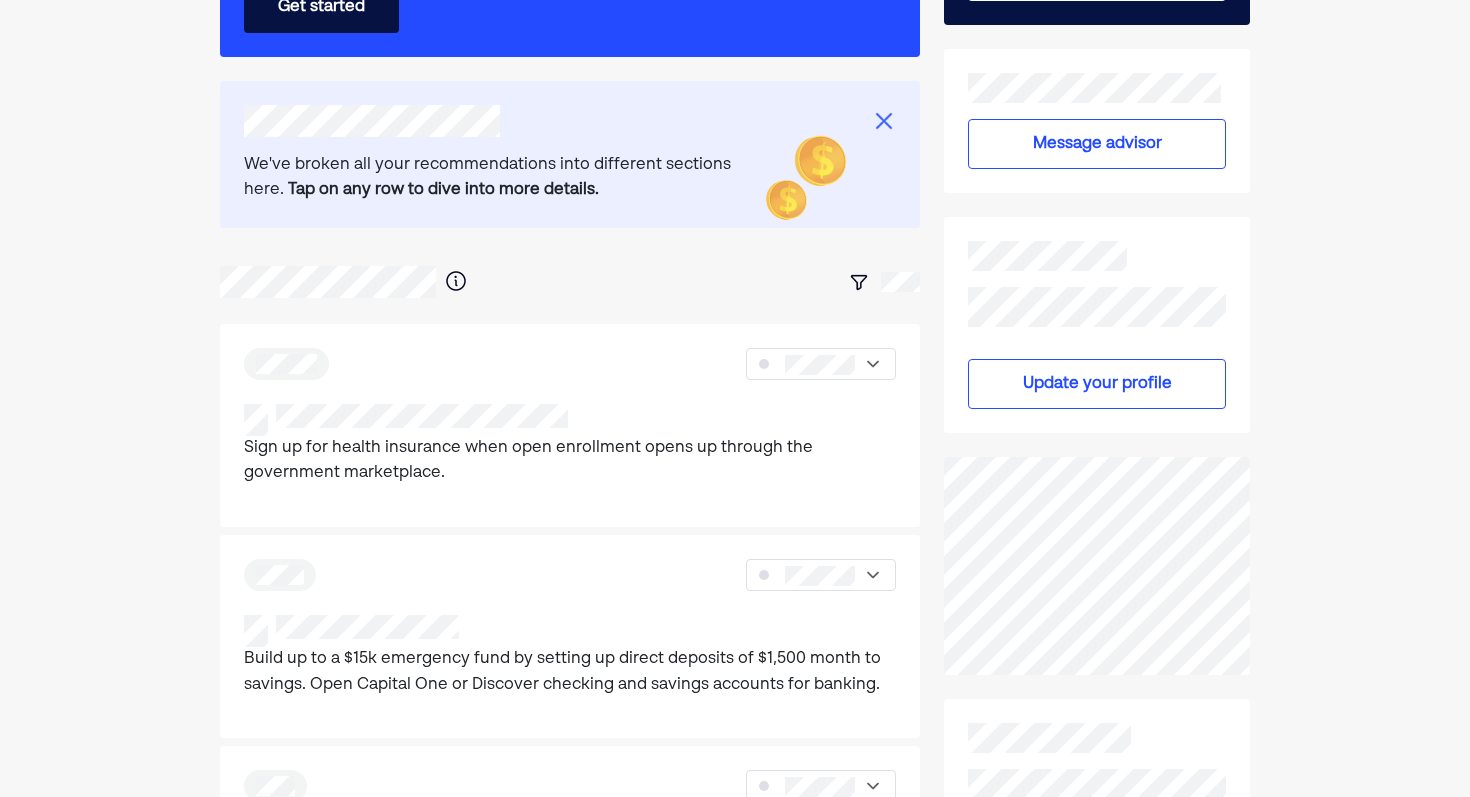 click on "Update your profile" at bounding box center (1097, 384) 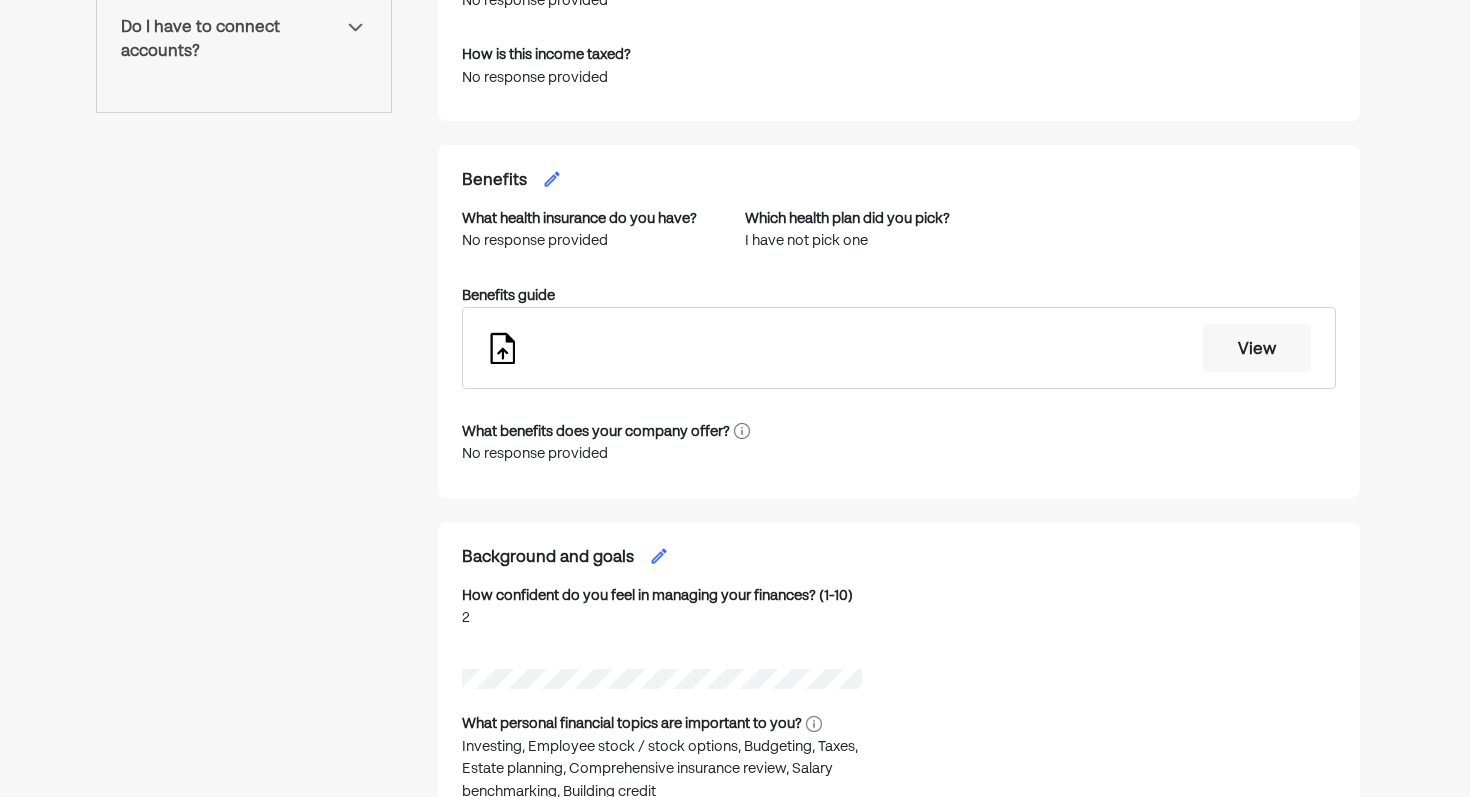 scroll, scrollTop: 340, scrollLeft: 0, axis: vertical 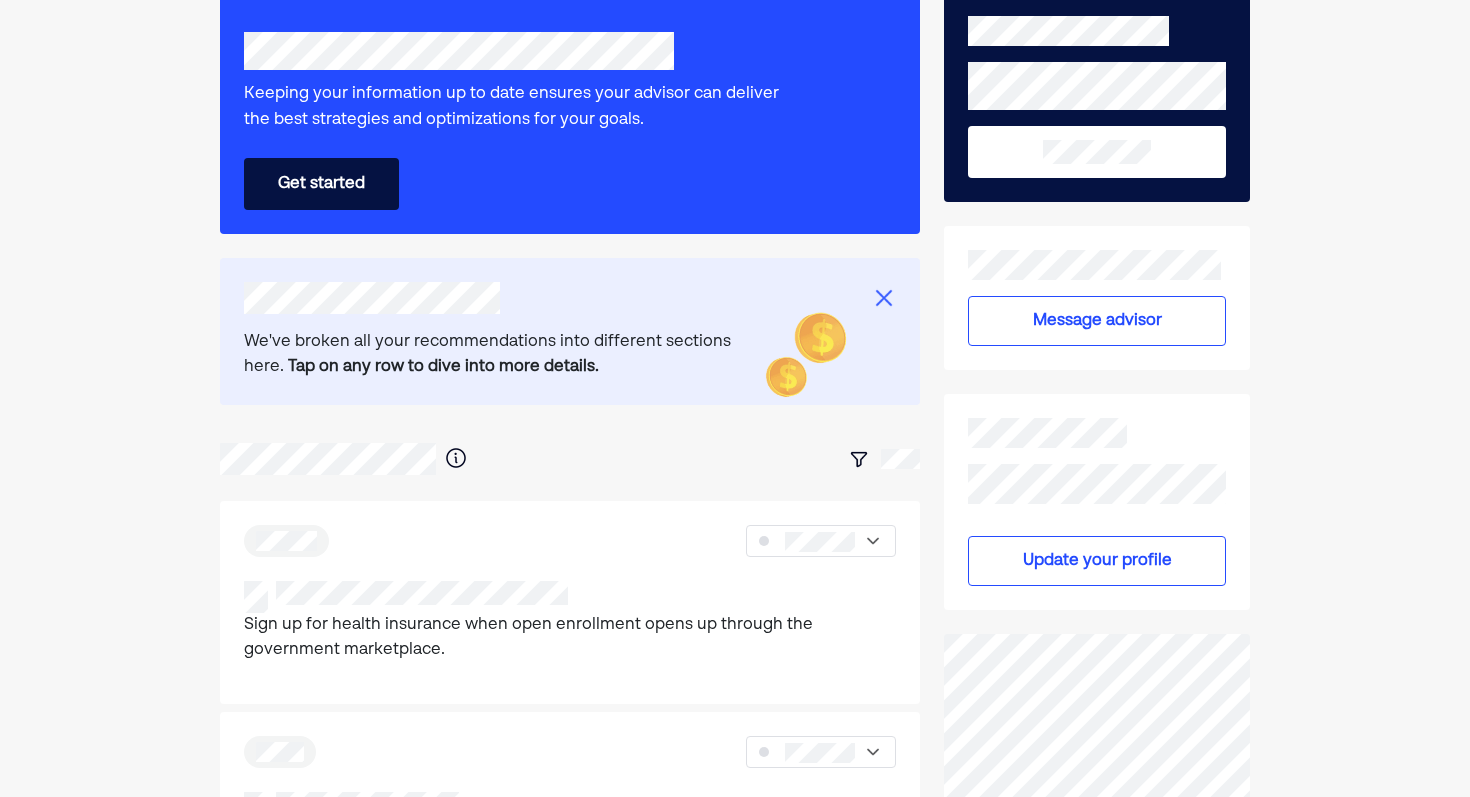 click on "Message advisor" at bounding box center [1097, 321] 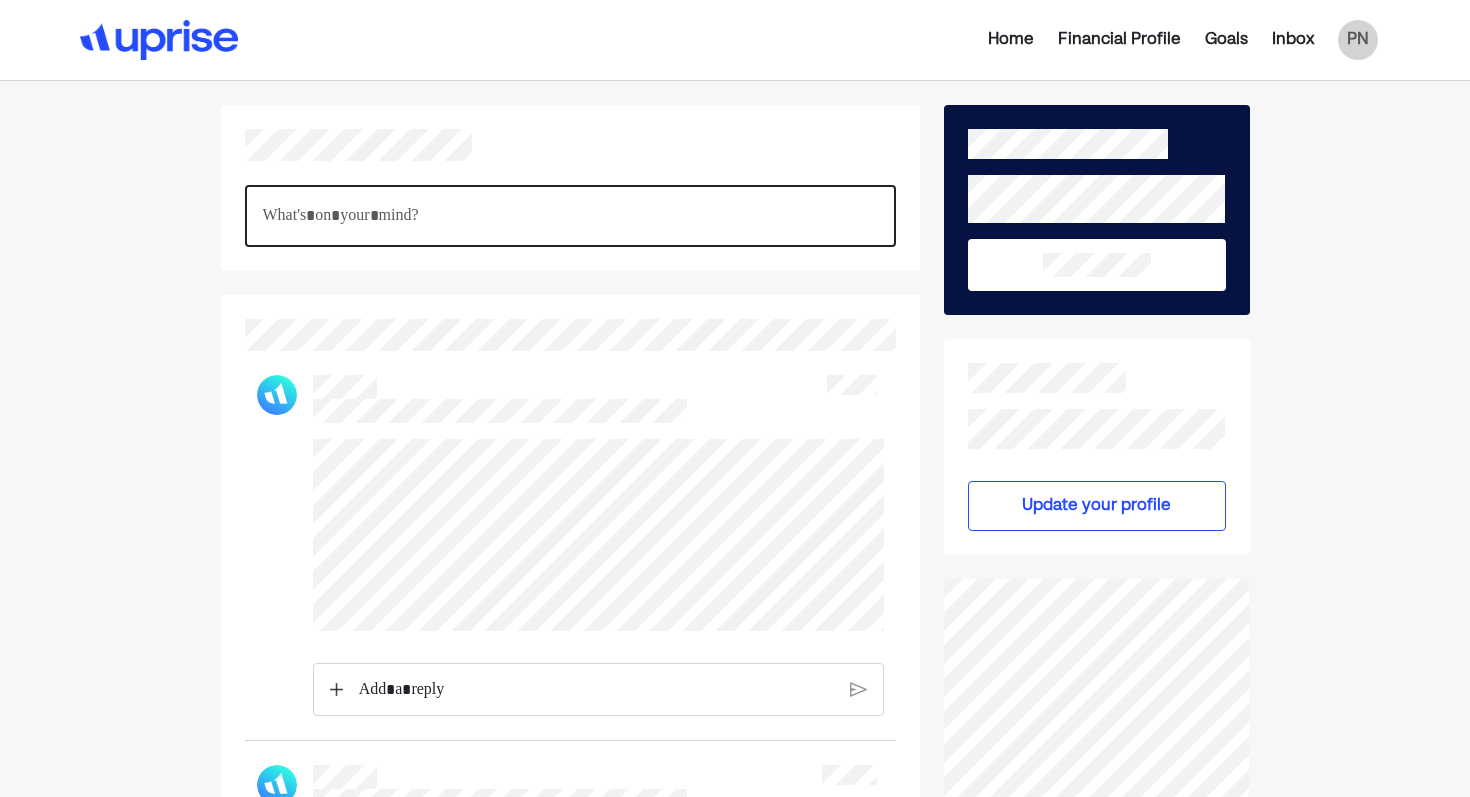 click at bounding box center [570, 216] 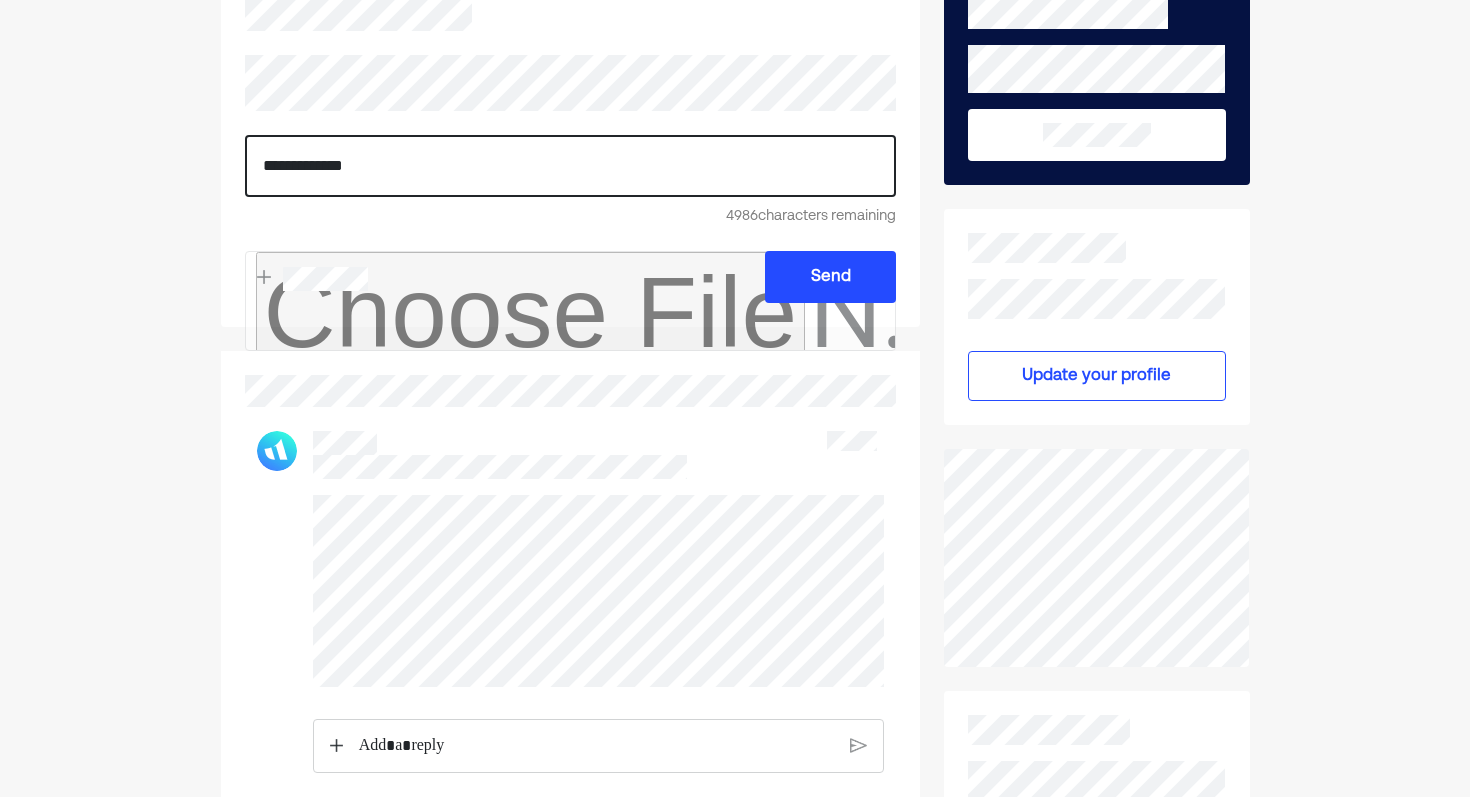 scroll, scrollTop: 113, scrollLeft: 0, axis: vertical 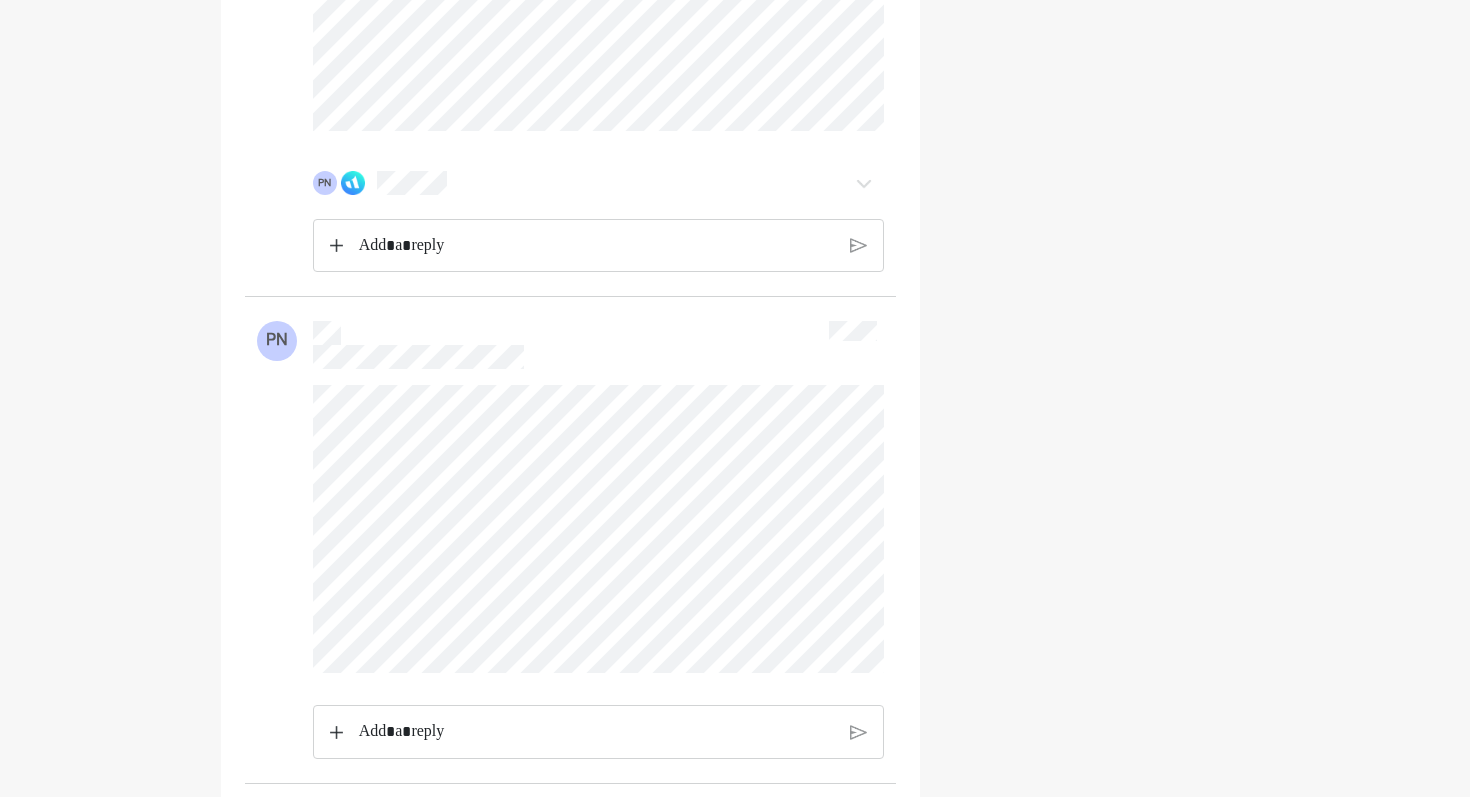 click at bounding box center (353, 183) 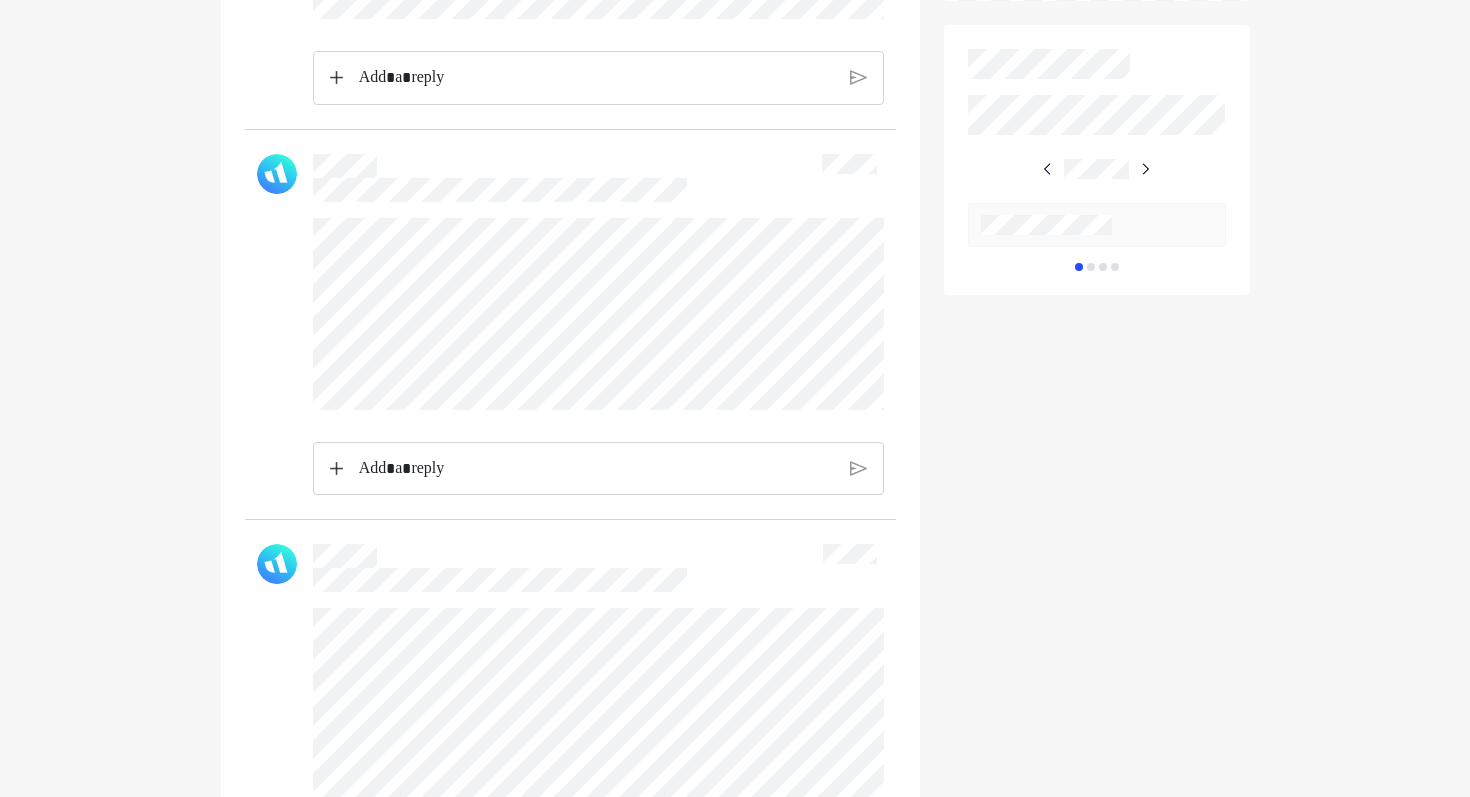 scroll, scrollTop: 134, scrollLeft: 0, axis: vertical 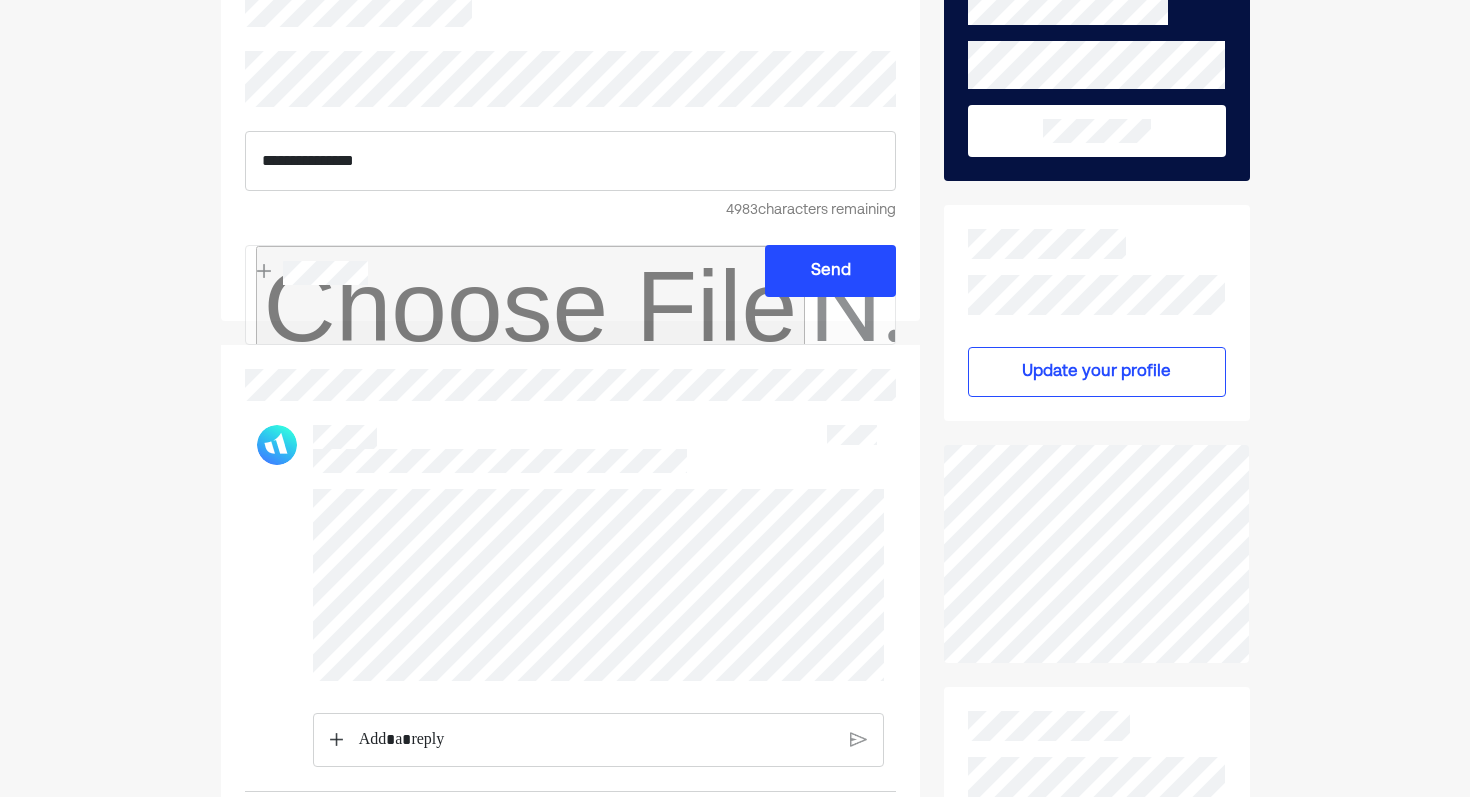 click on "Update your profile" at bounding box center (1097, 372) 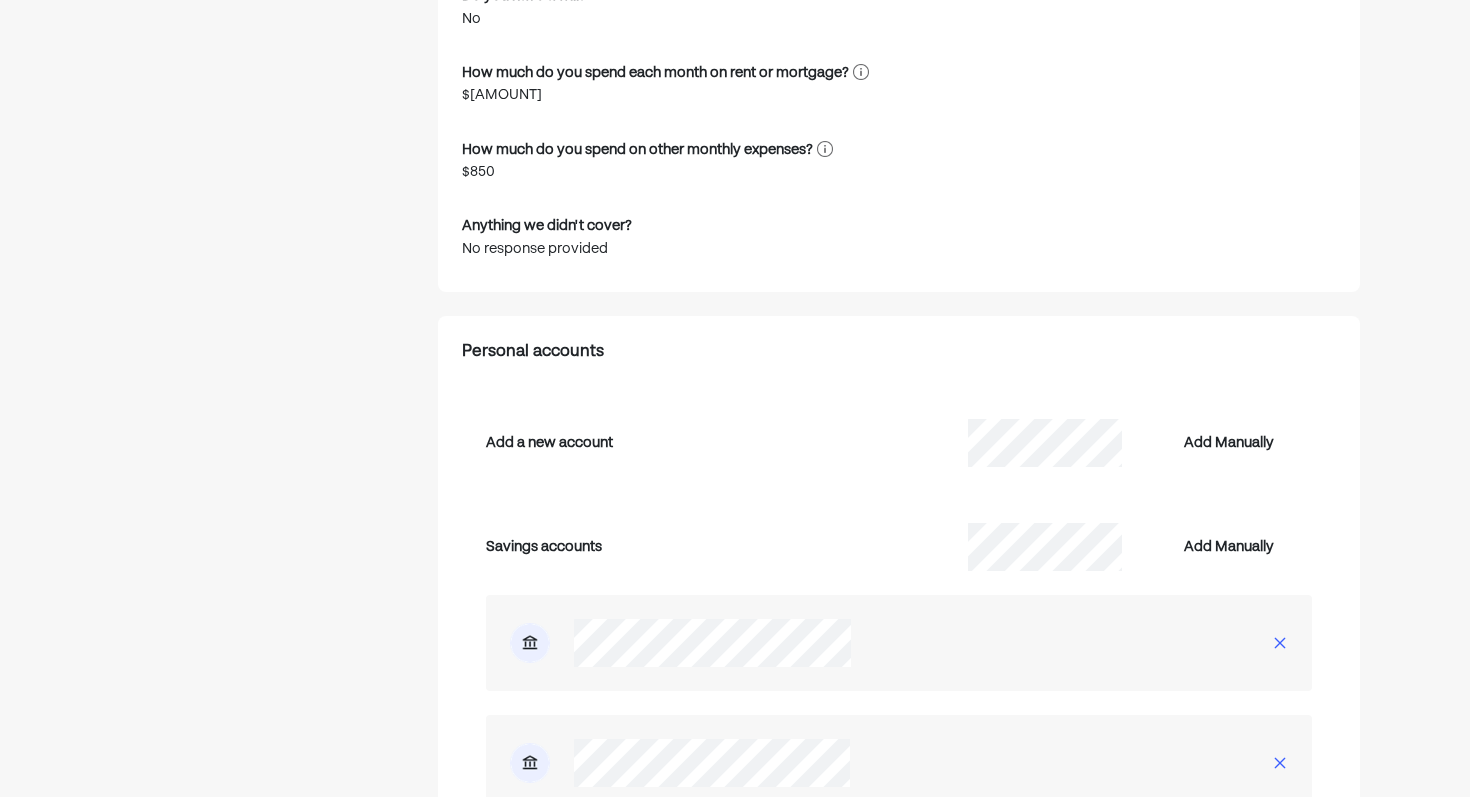 scroll, scrollTop: 2454, scrollLeft: 0, axis: vertical 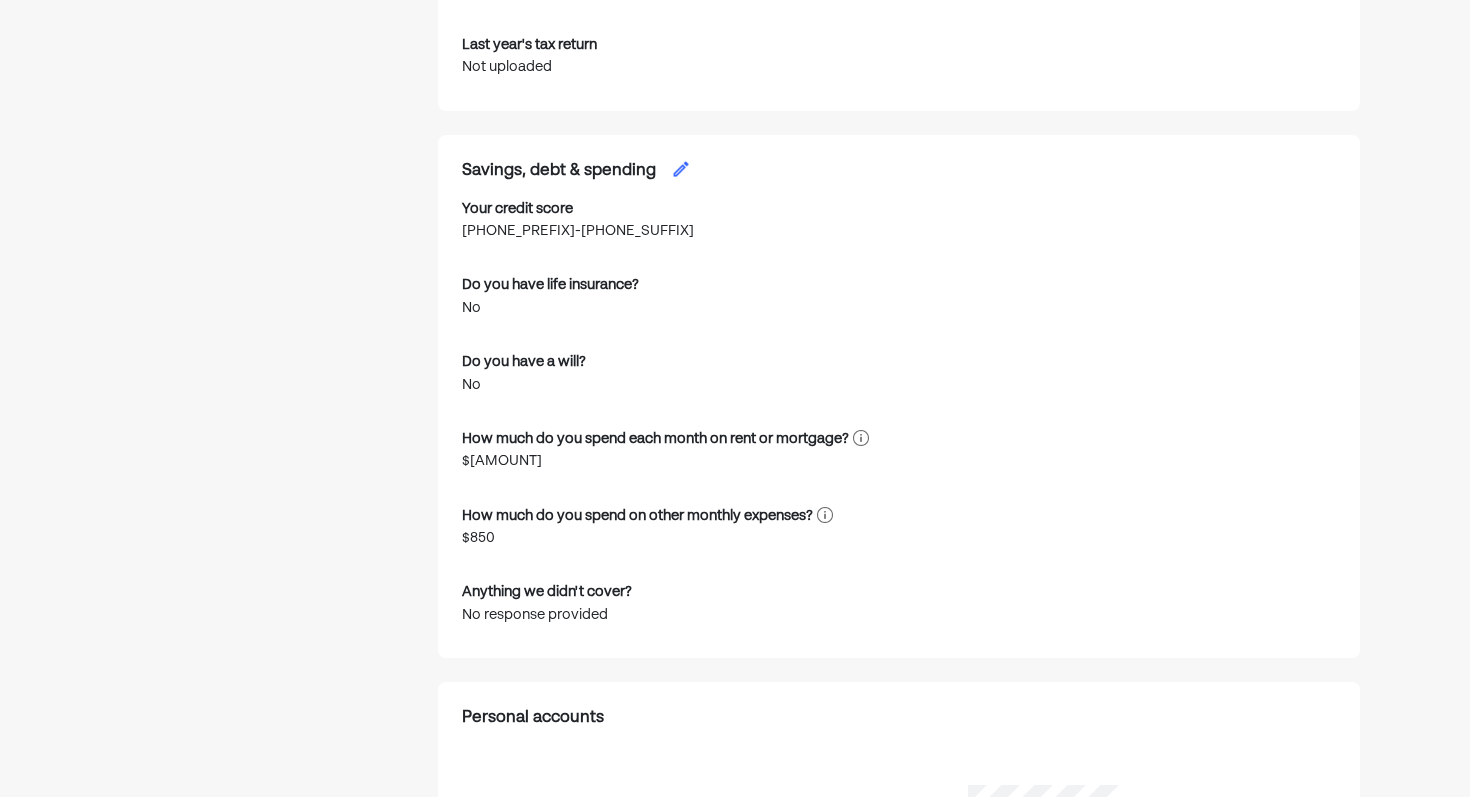 click at bounding box center (681, 169) 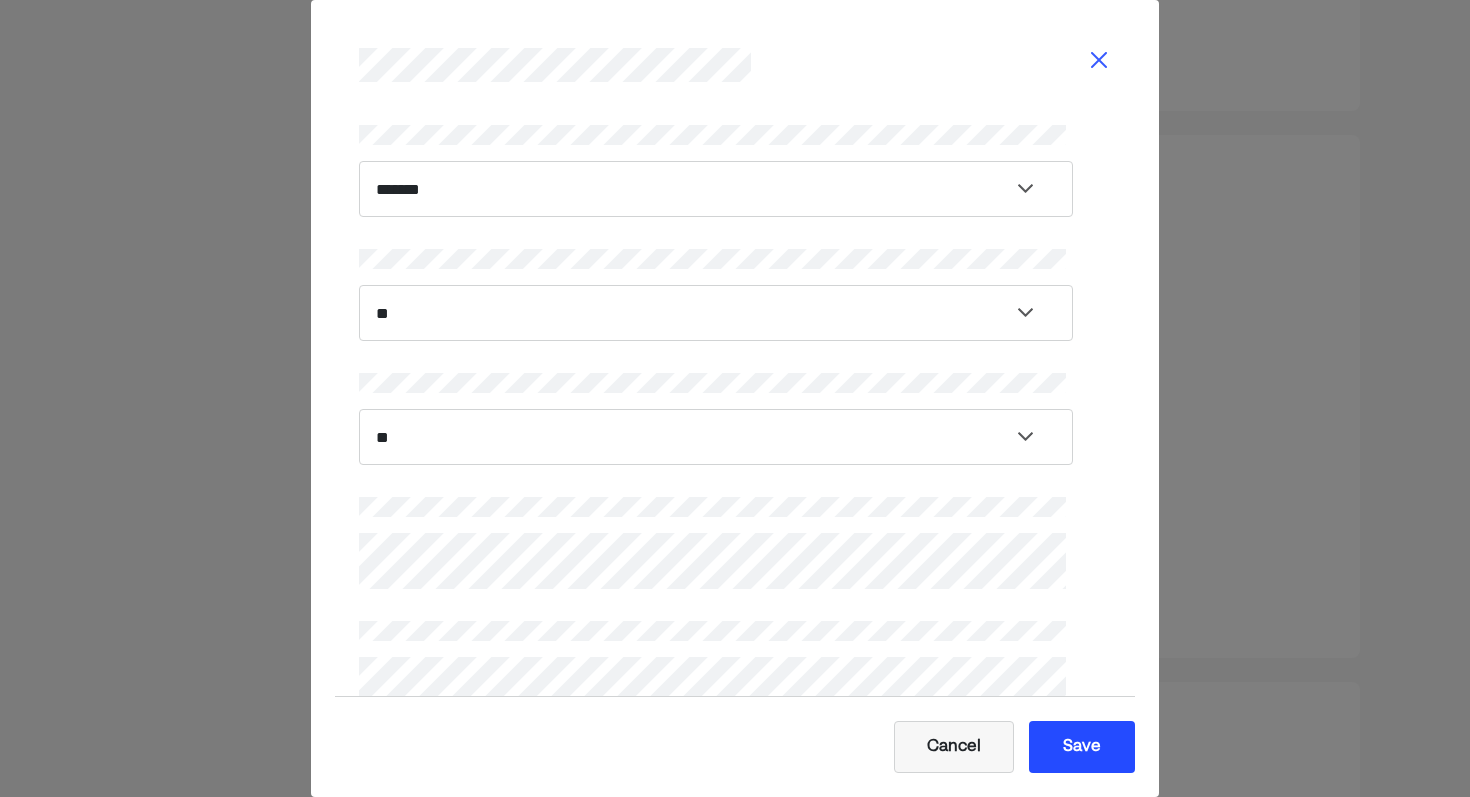 scroll, scrollTop: 174, scrollLeft: 0, axis: vertical 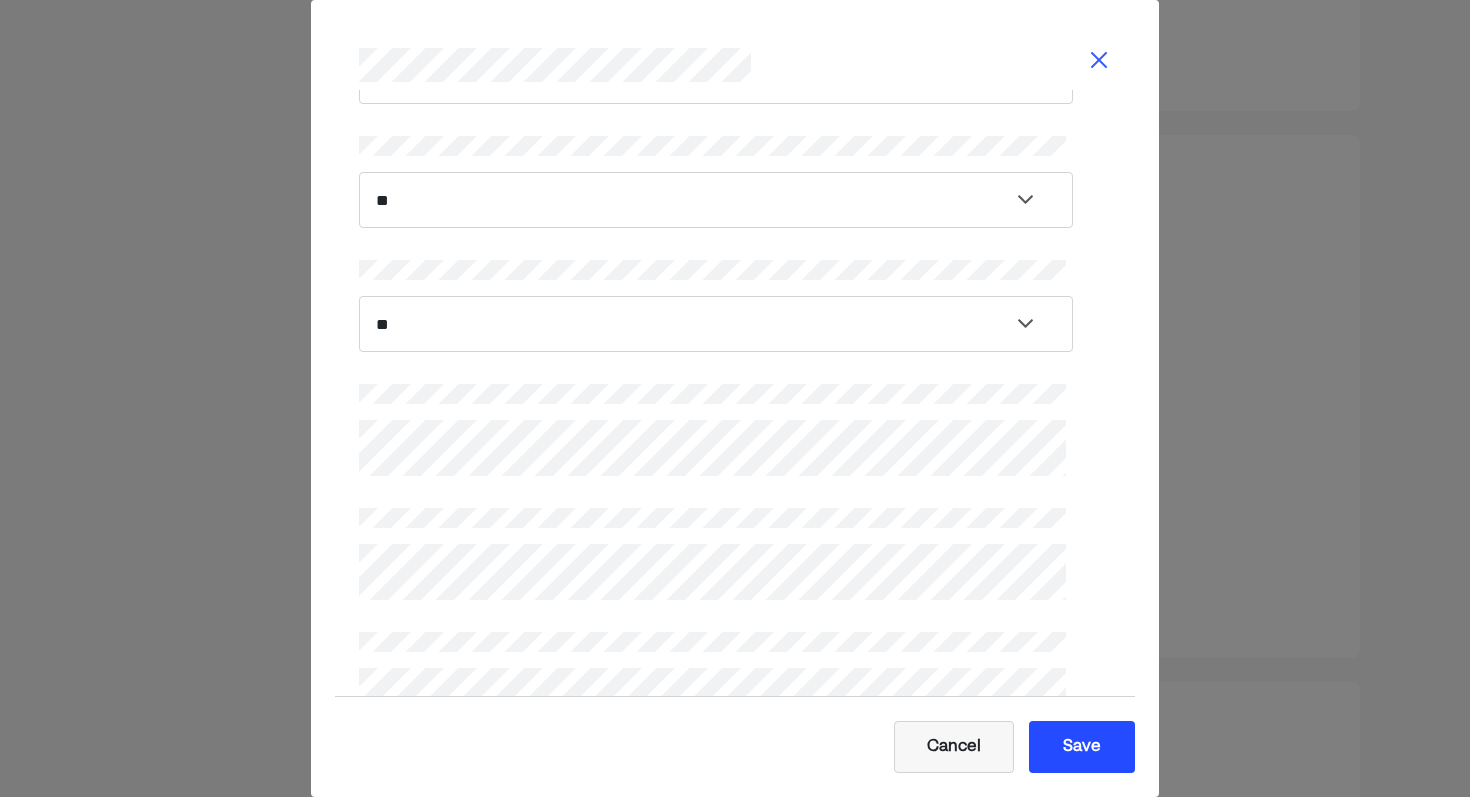 click on "**********" at bounding box center (735, 393) 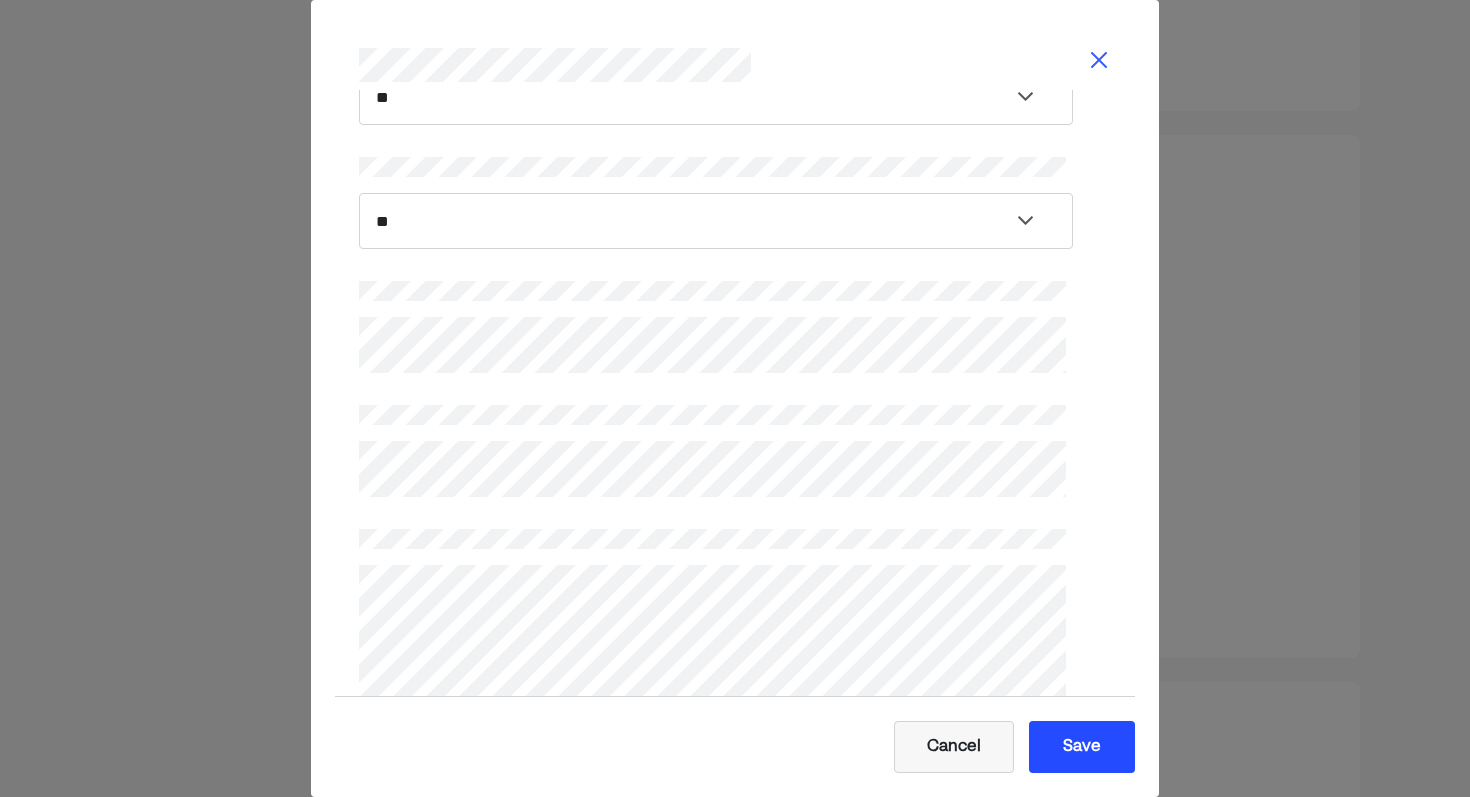 scroll, scrollTop: 307, scrollLeft: 0, axis: vertical 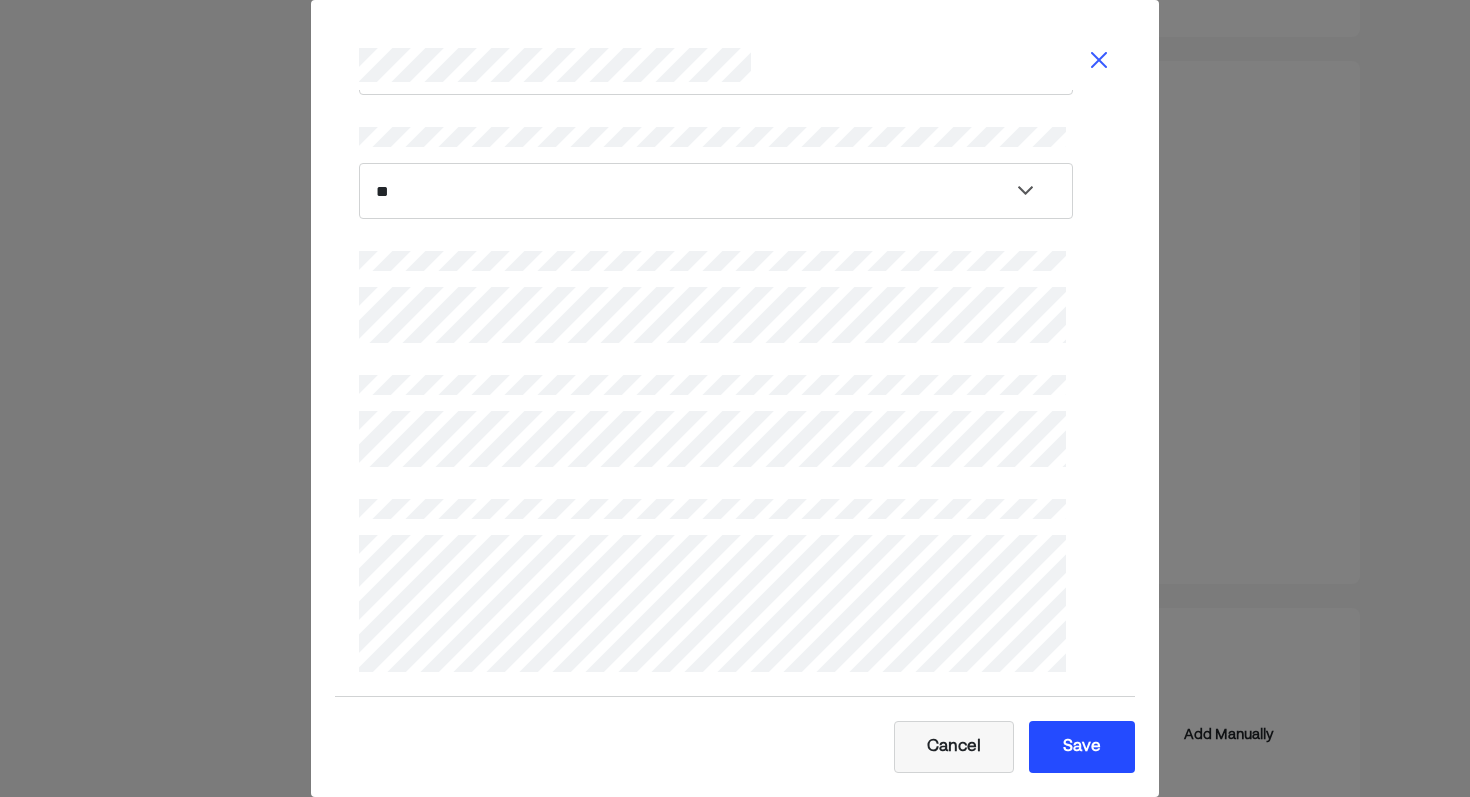 click on "Save" at bounding box center (1082, 747) 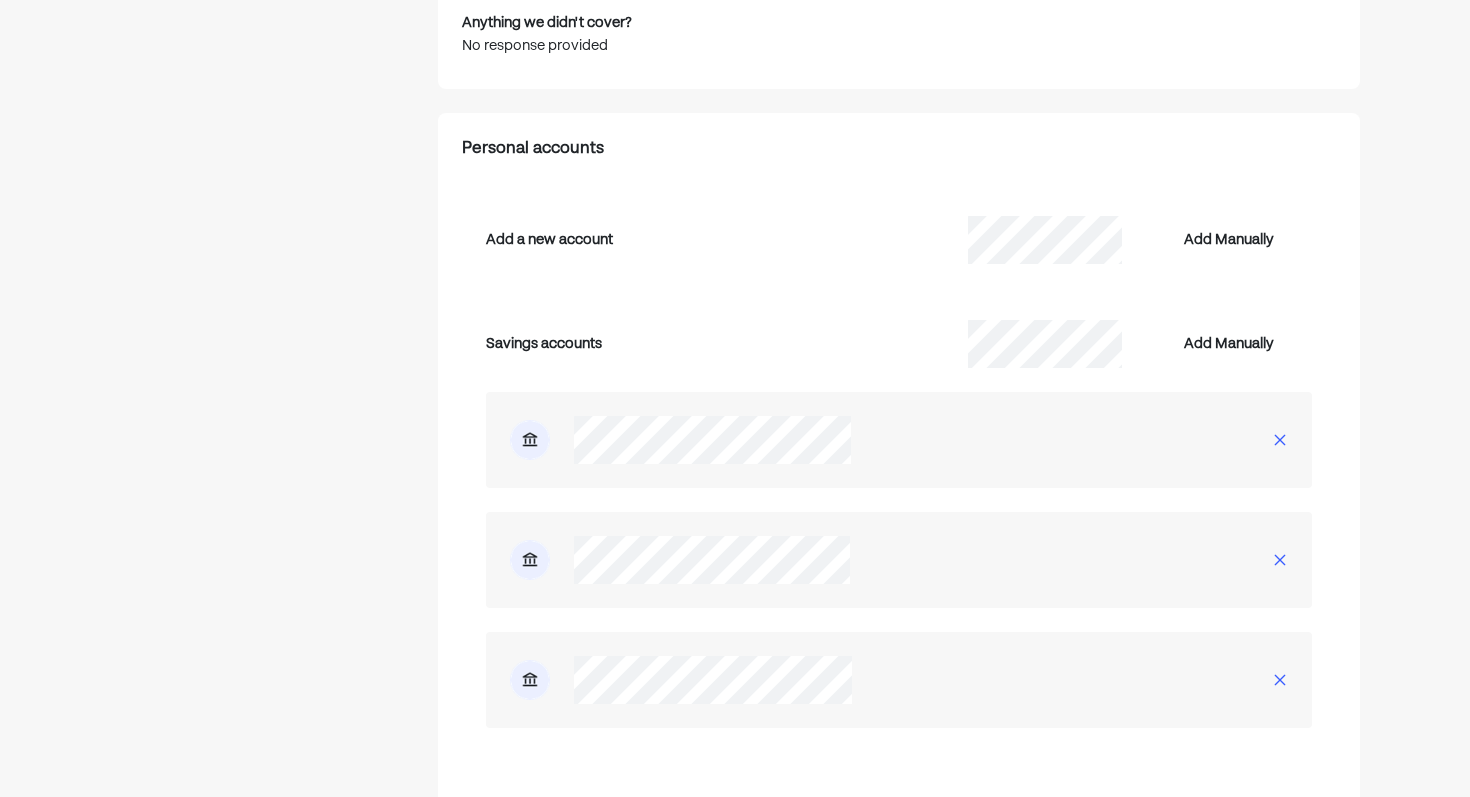 scroll, scrollTop: 3016, scrollLeft: 0, axis: vertical 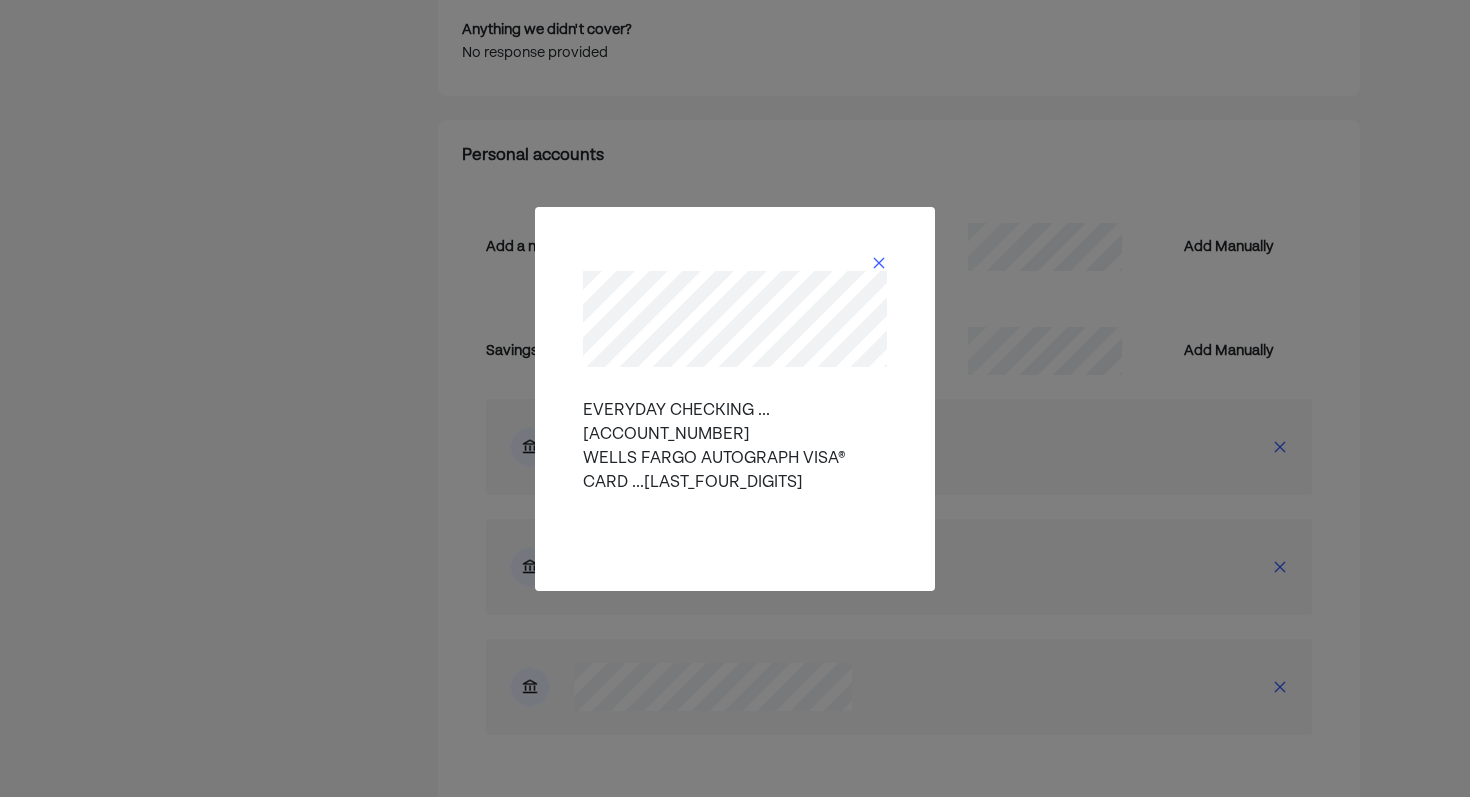 click at bounding box center (879, 263) 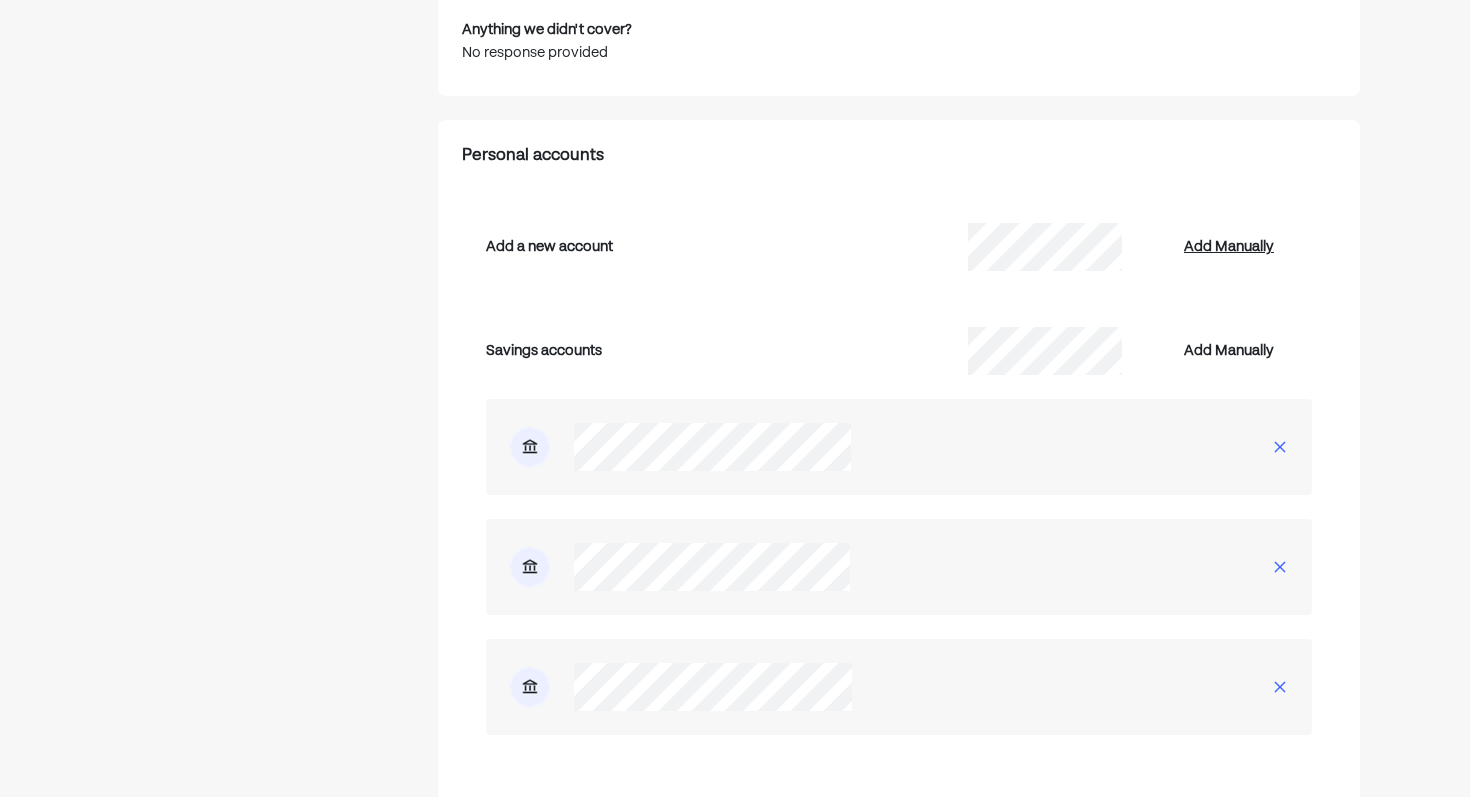 click on "Add Manually" at bounding box center [1229, 247] 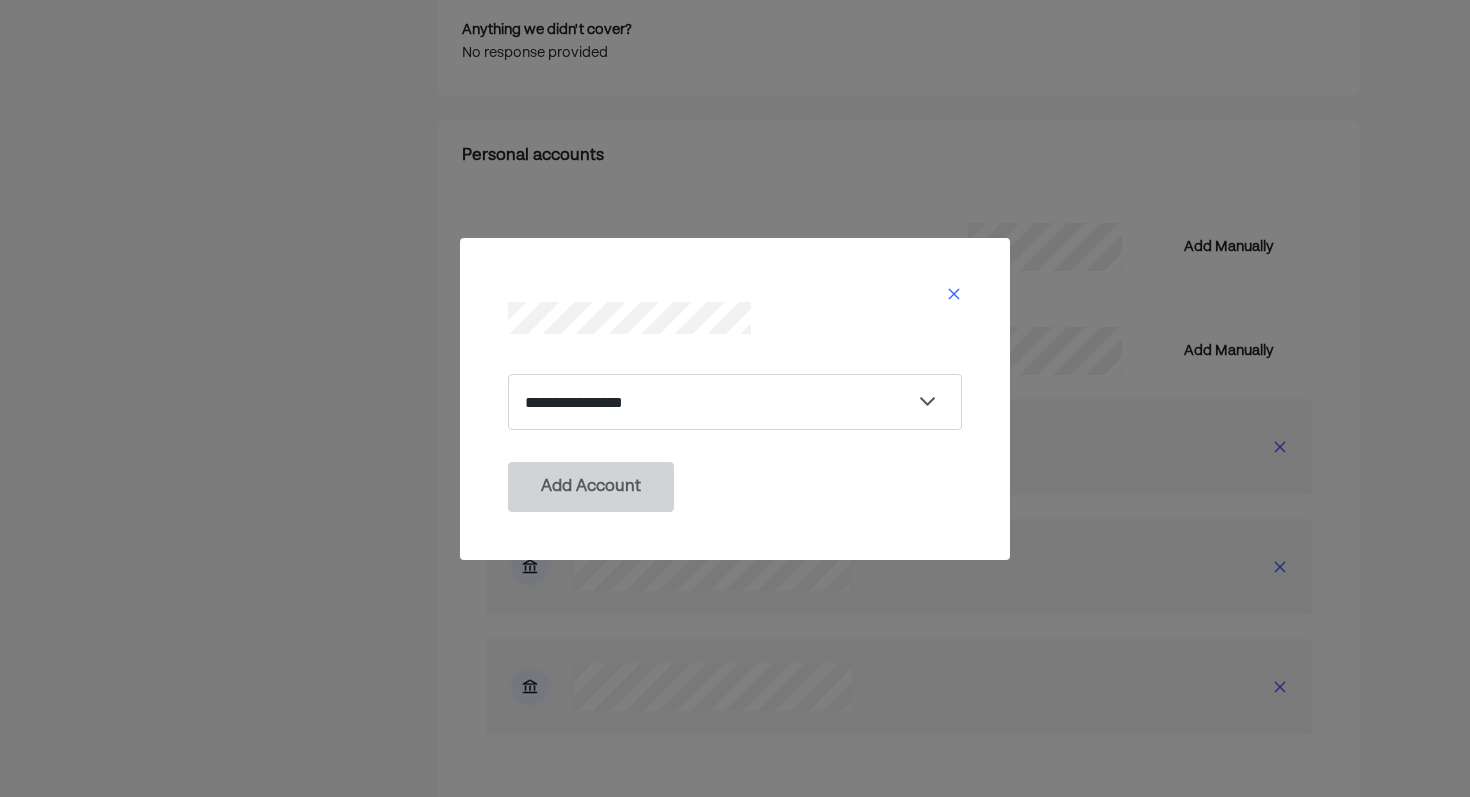 click on "**********" at bounding box center [735, 390] 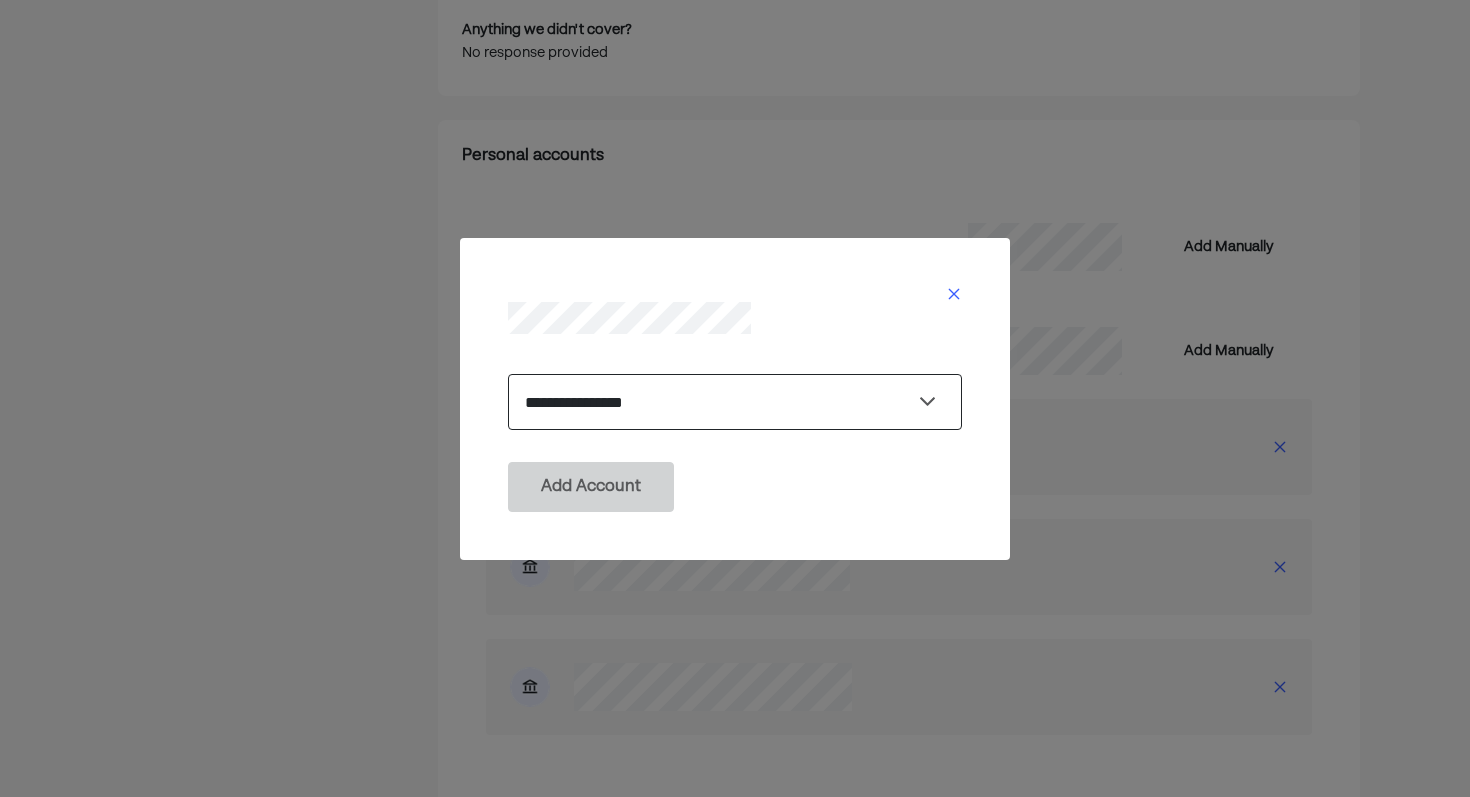 click on "**********" at bounding box center (735, 402) 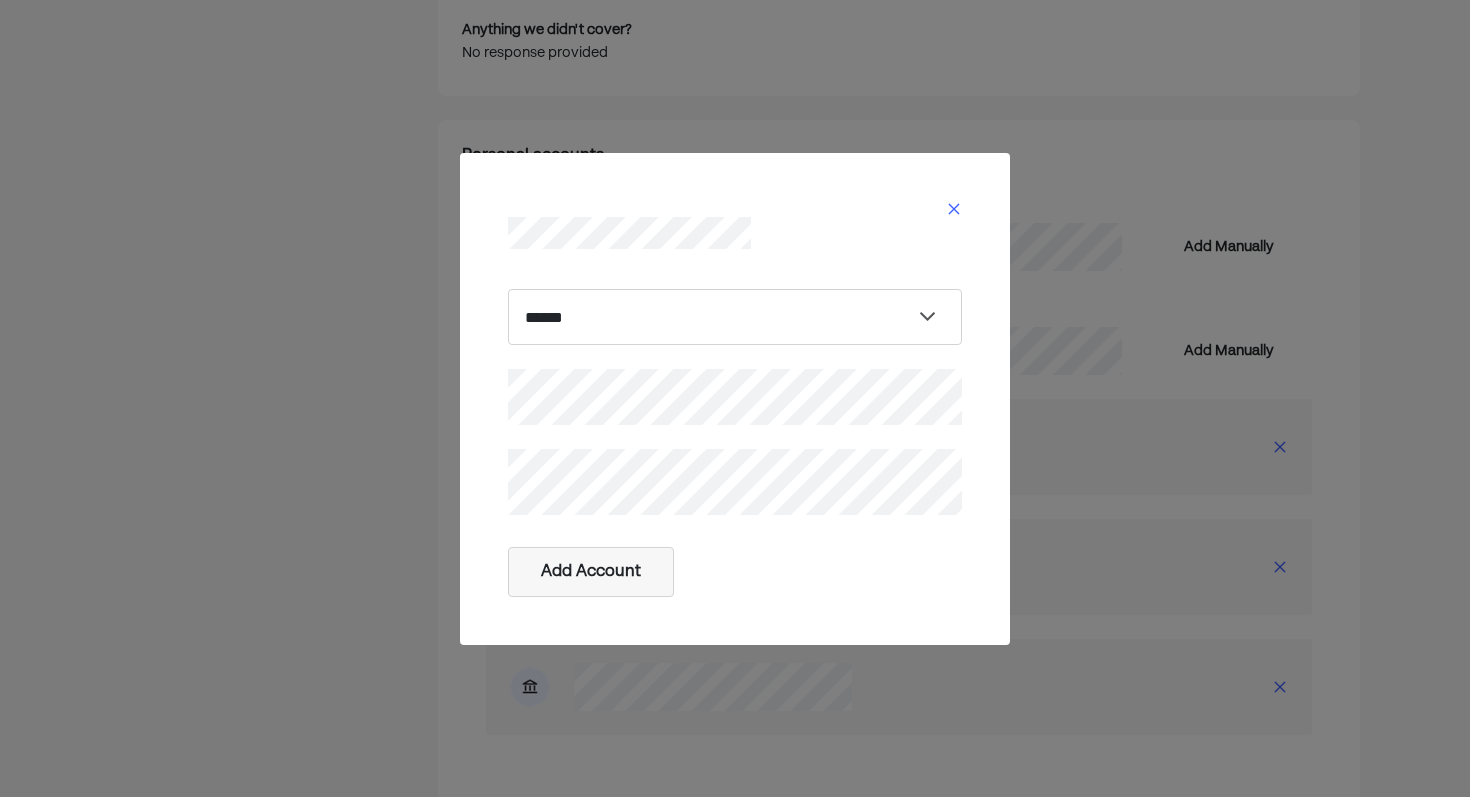 click on "Add Account" at bounding box center (735, 572) 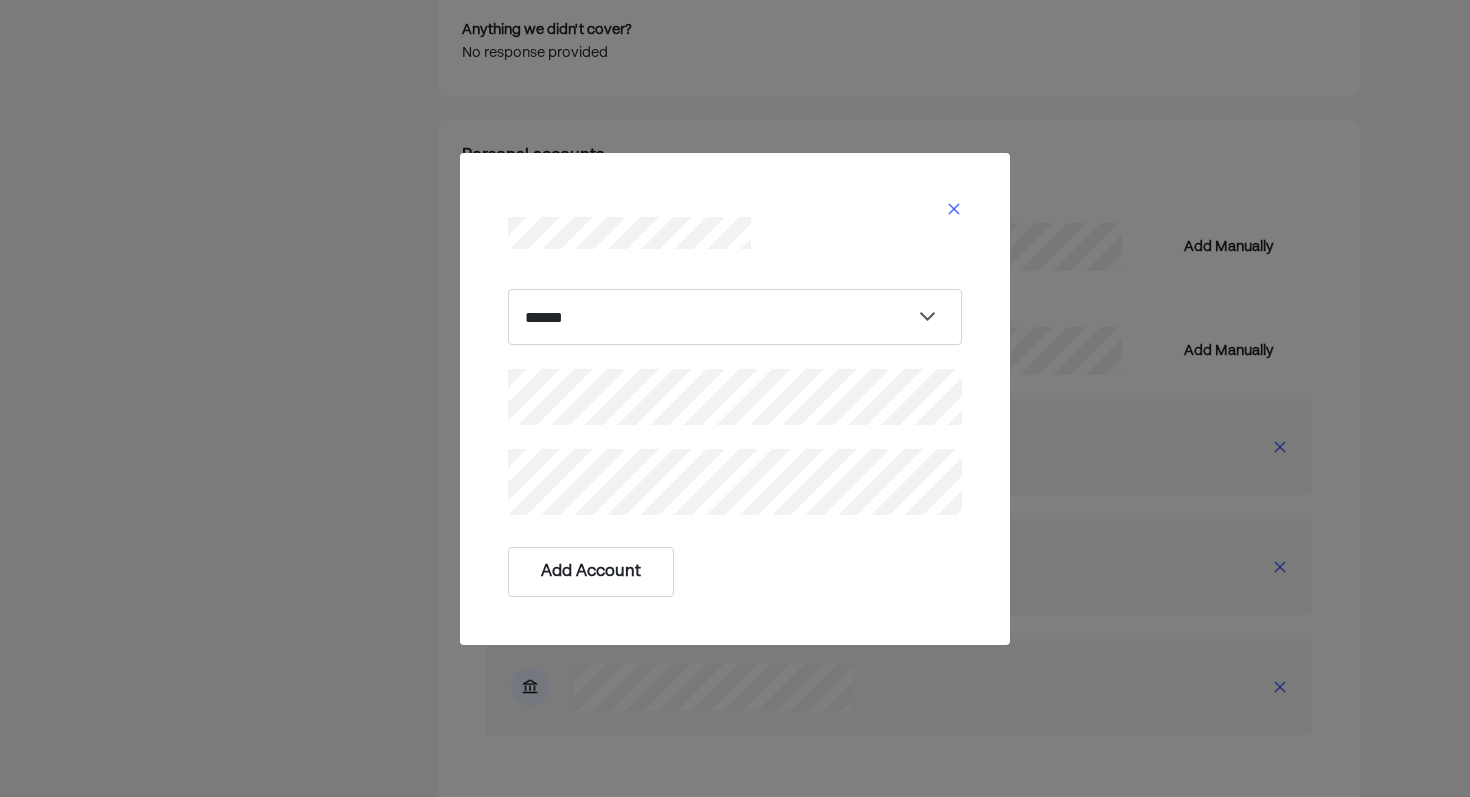 click on "Add Account" at bounding box center [591, 572] 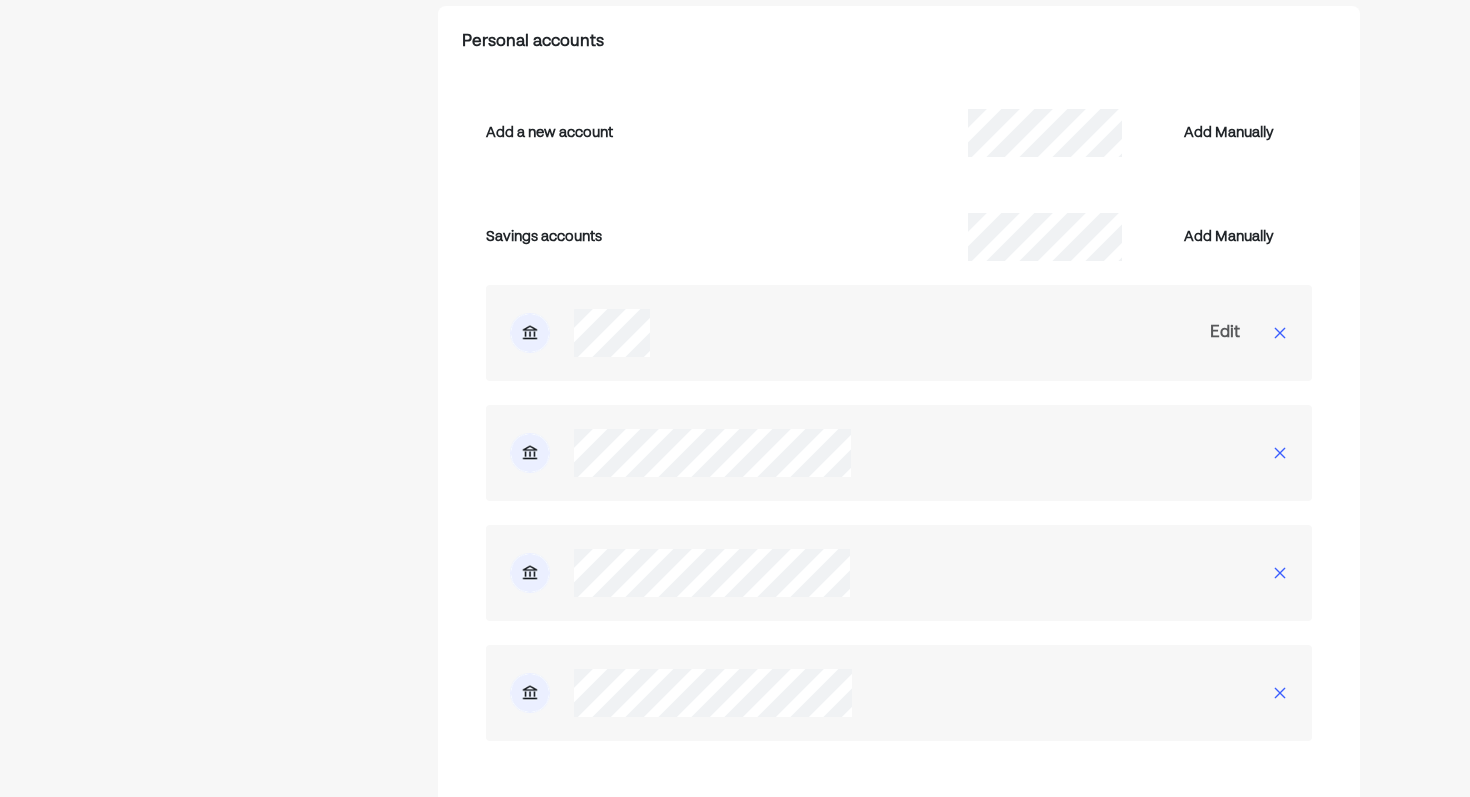scroll, scrollTop: 3132, scrollLeft: 0, axis: vertical 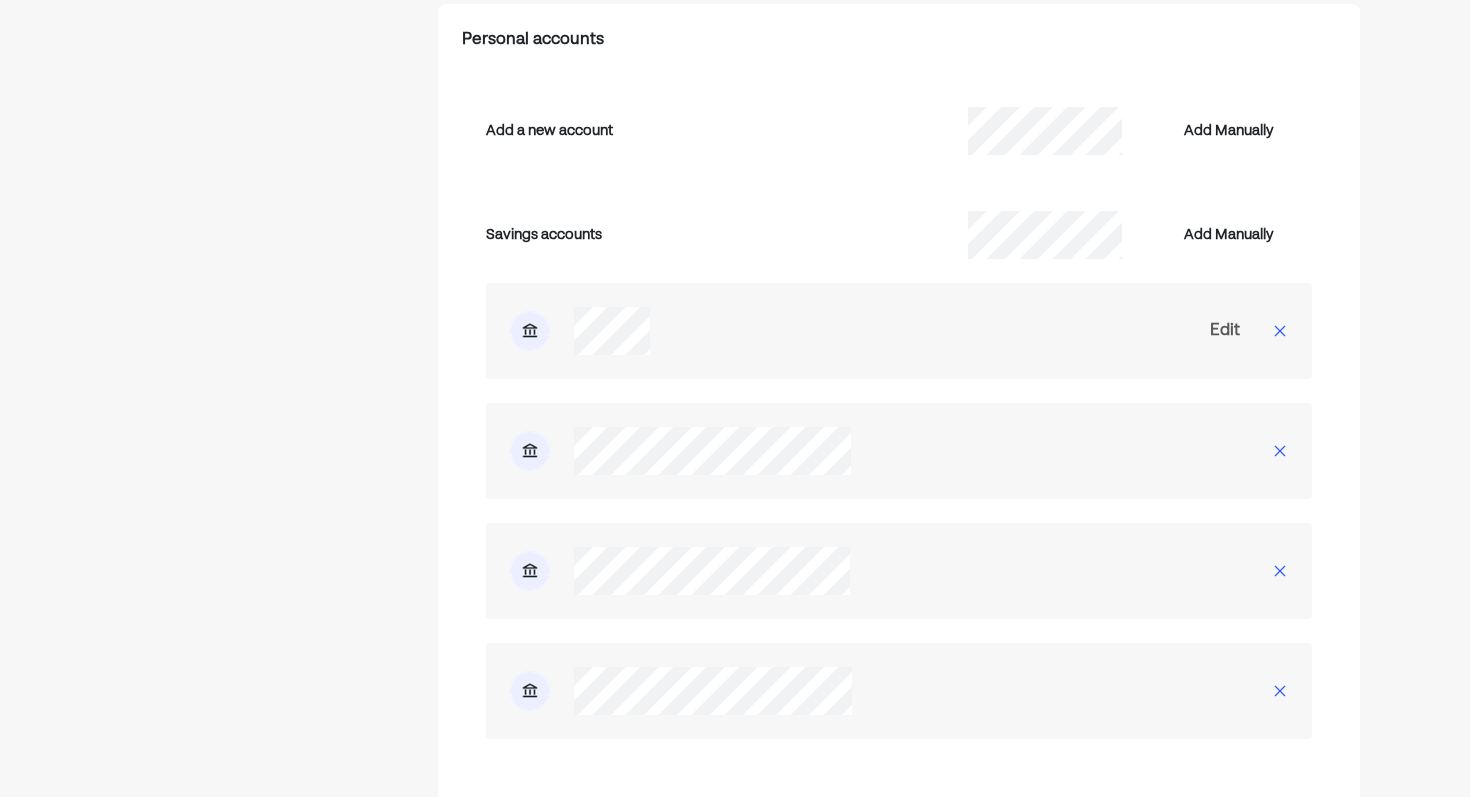 click at bounding box center (796, 451) 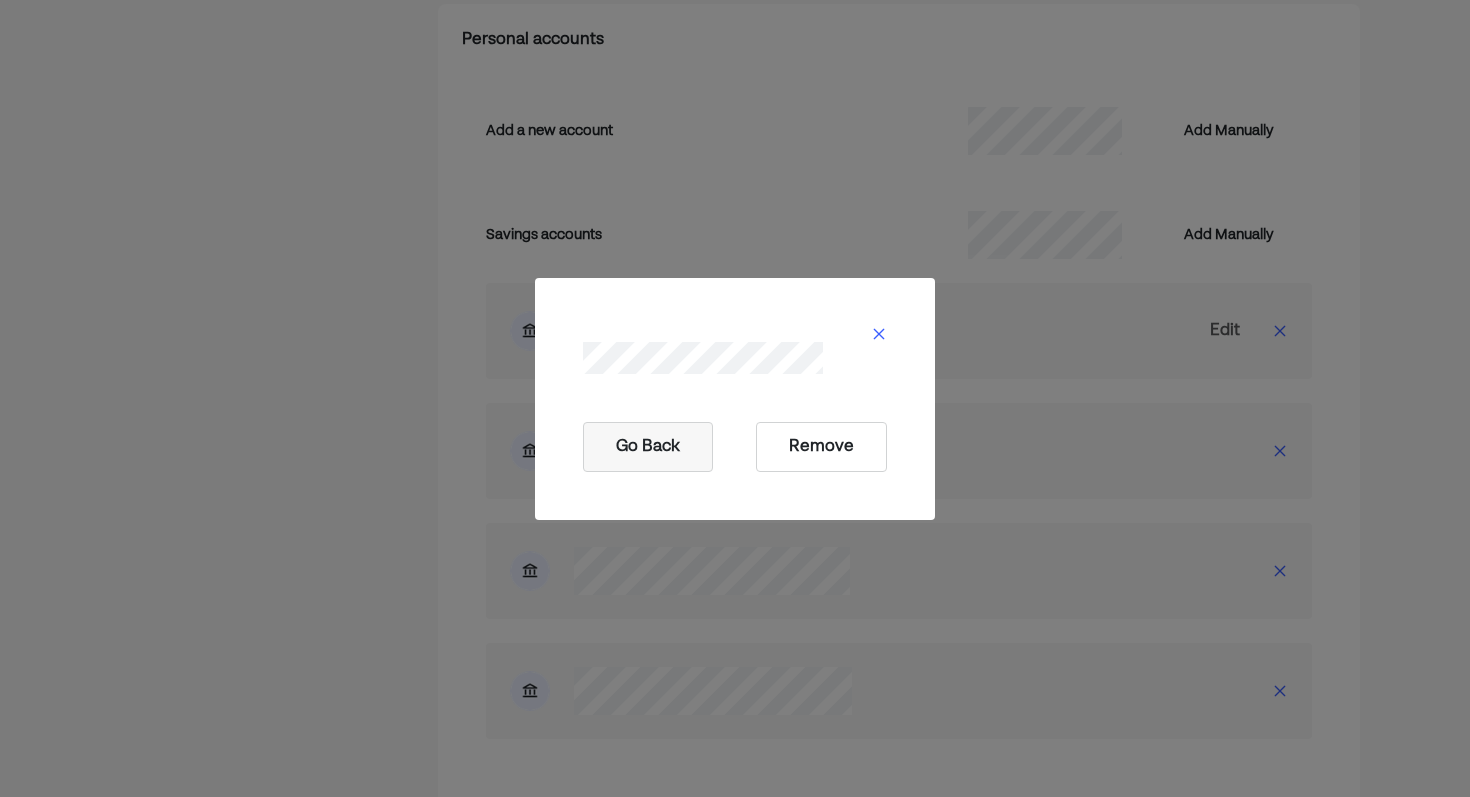 click on "Remove" at bounding box center (821, 447) 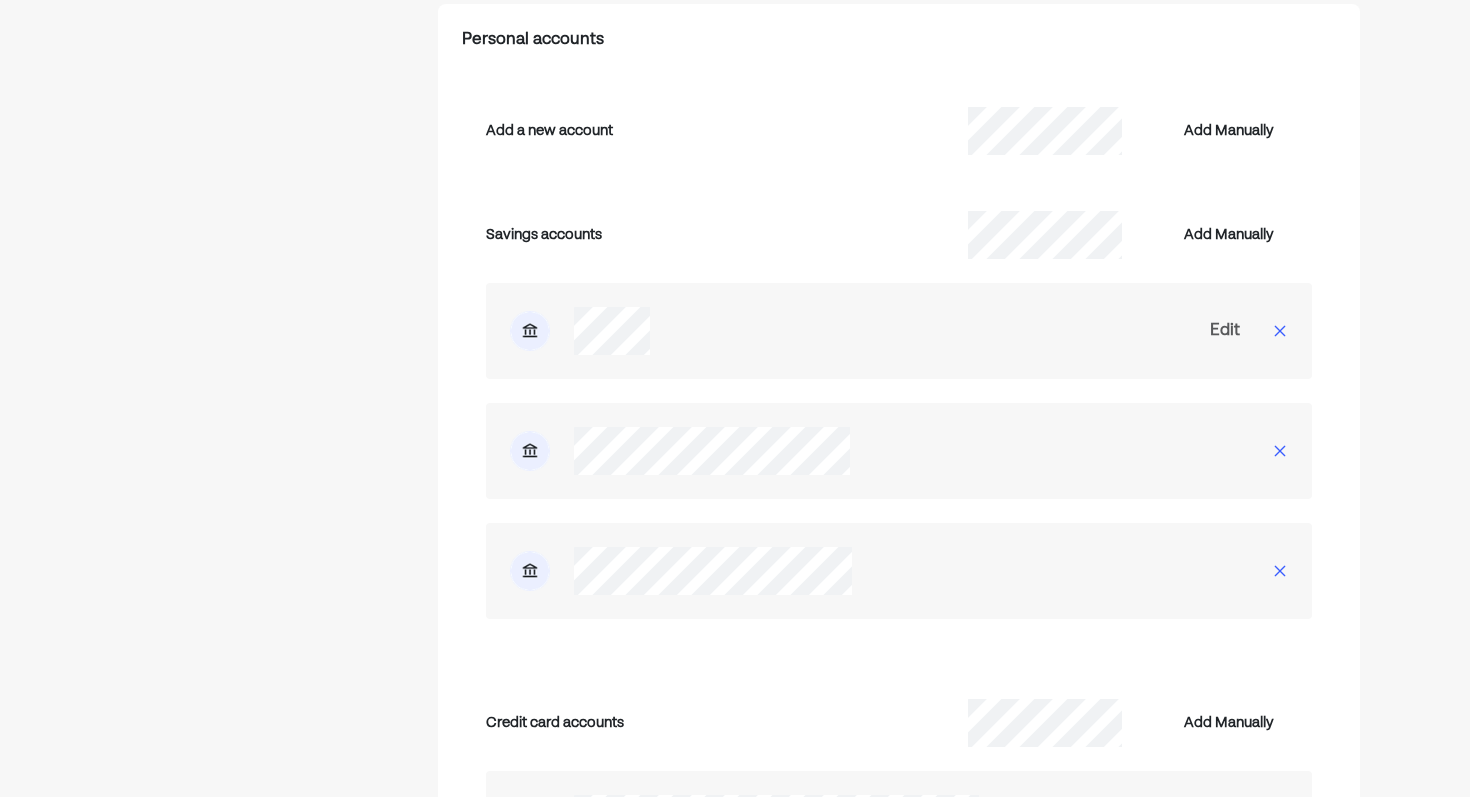click at bounding box center [1280, 571] 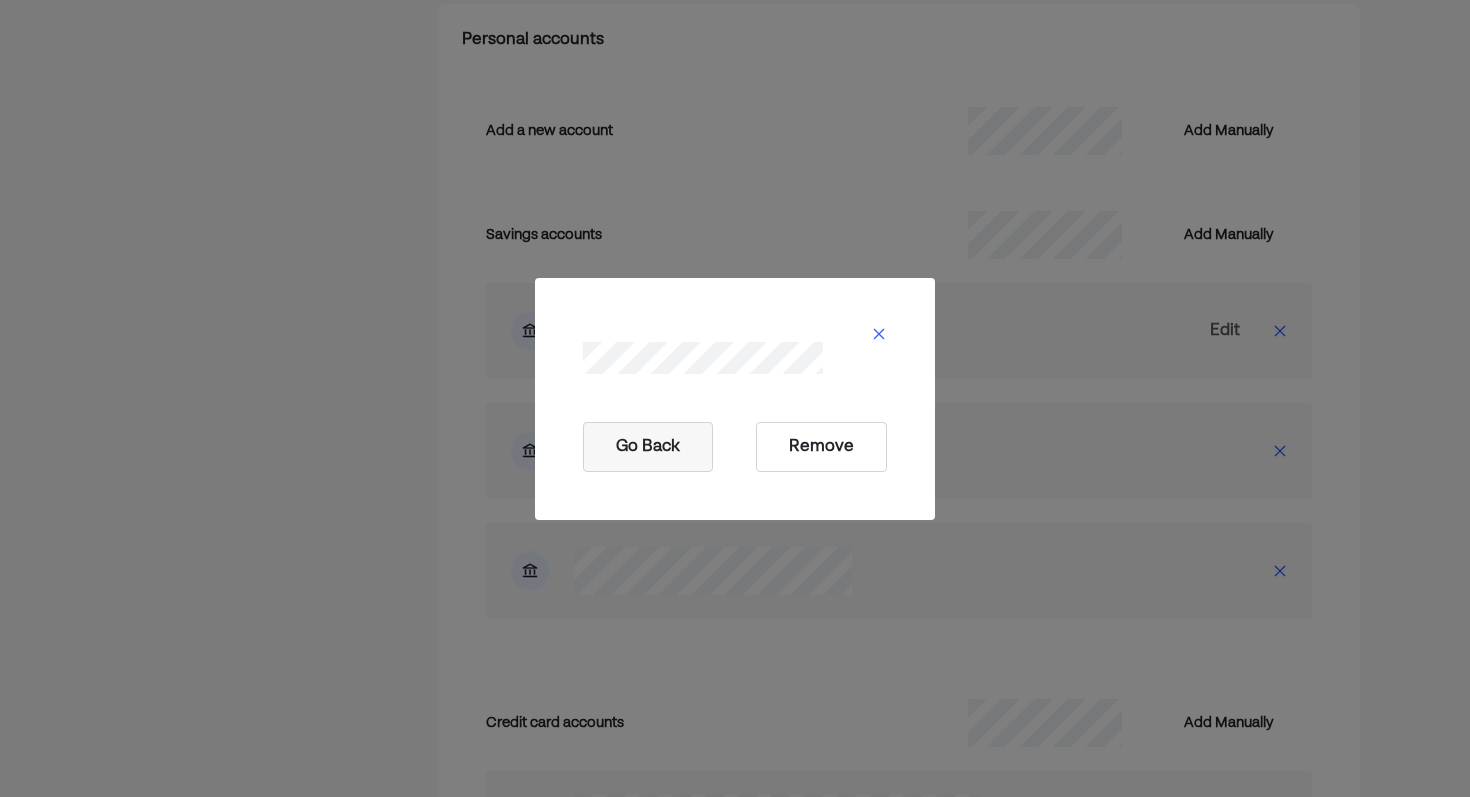 click on "Remove" at bounding box center [821, 447] 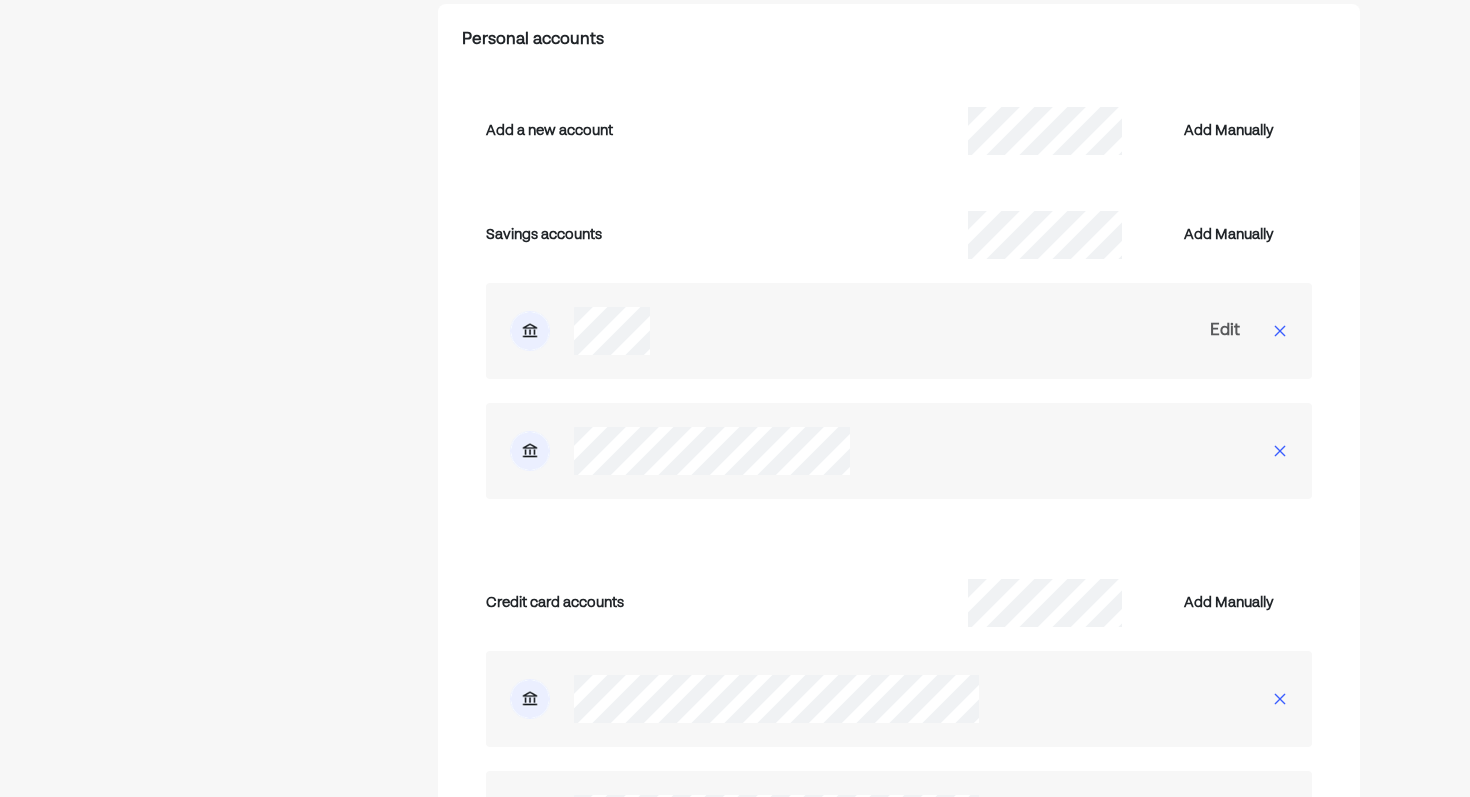 click at bounding box center [1280, 451] 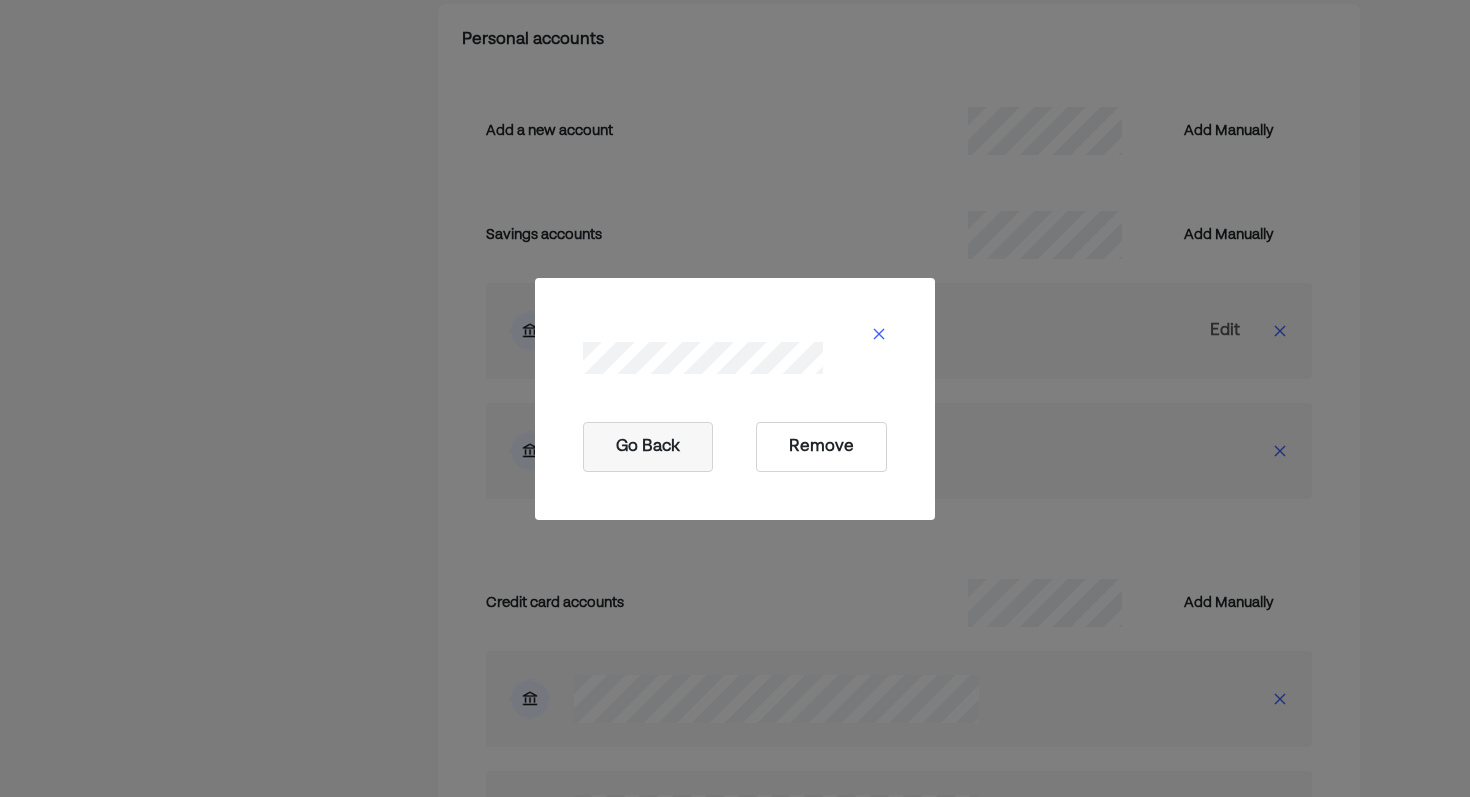 click on "Remove" at bounding box center (821, 447) 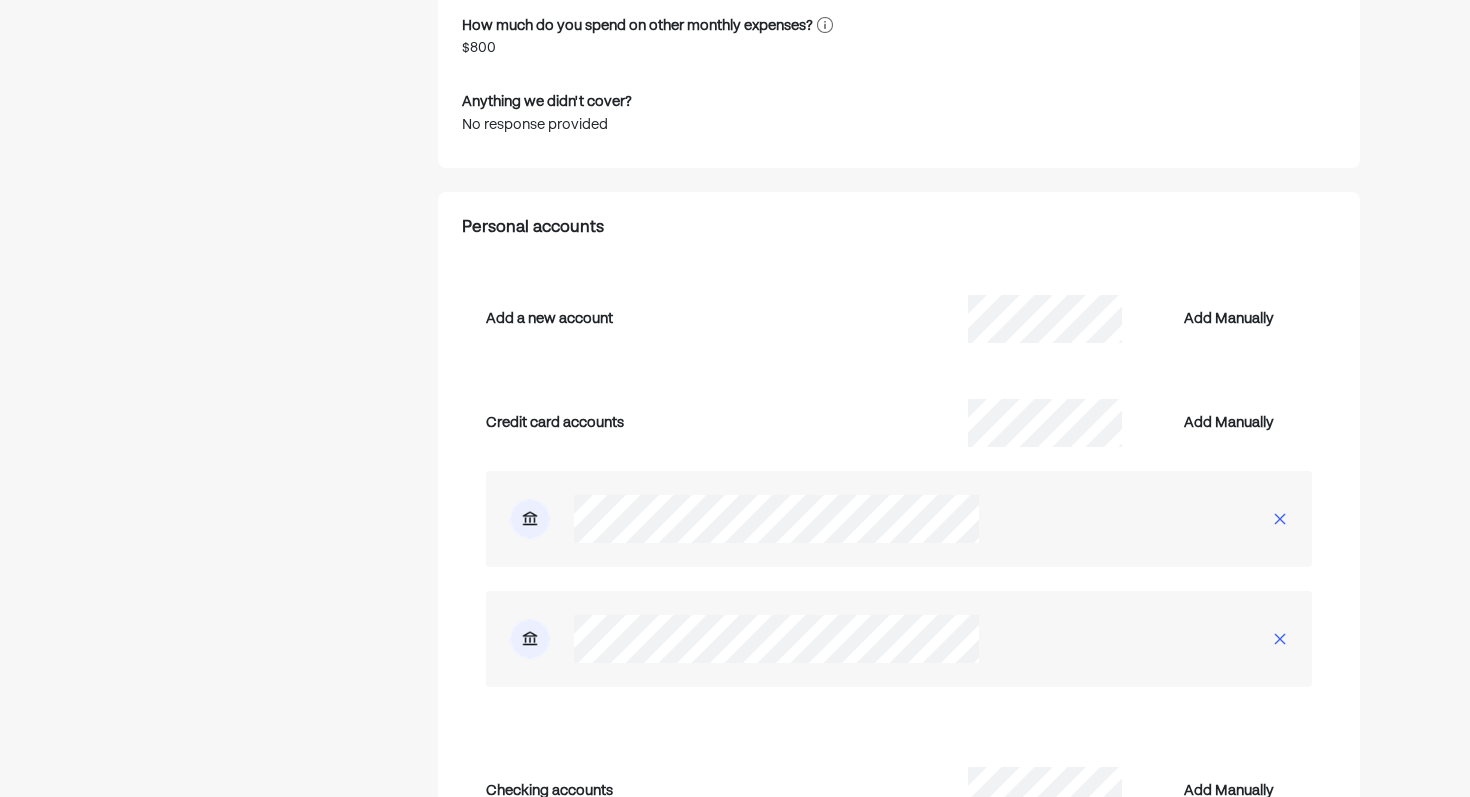 scroll, scrollTop: 2948, scrollLeft: 0, axis: vertical 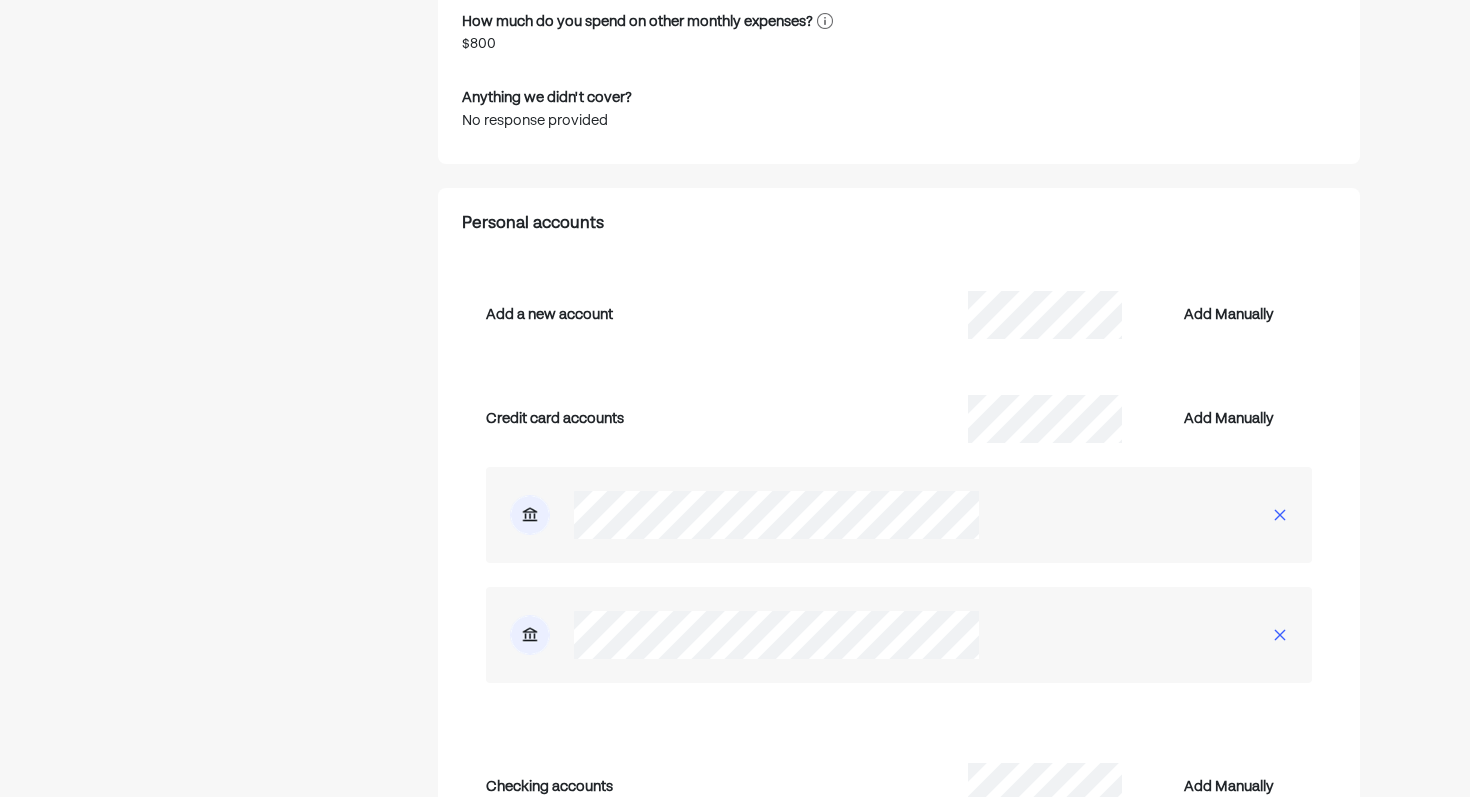 click at bounding box center (1280, 515) 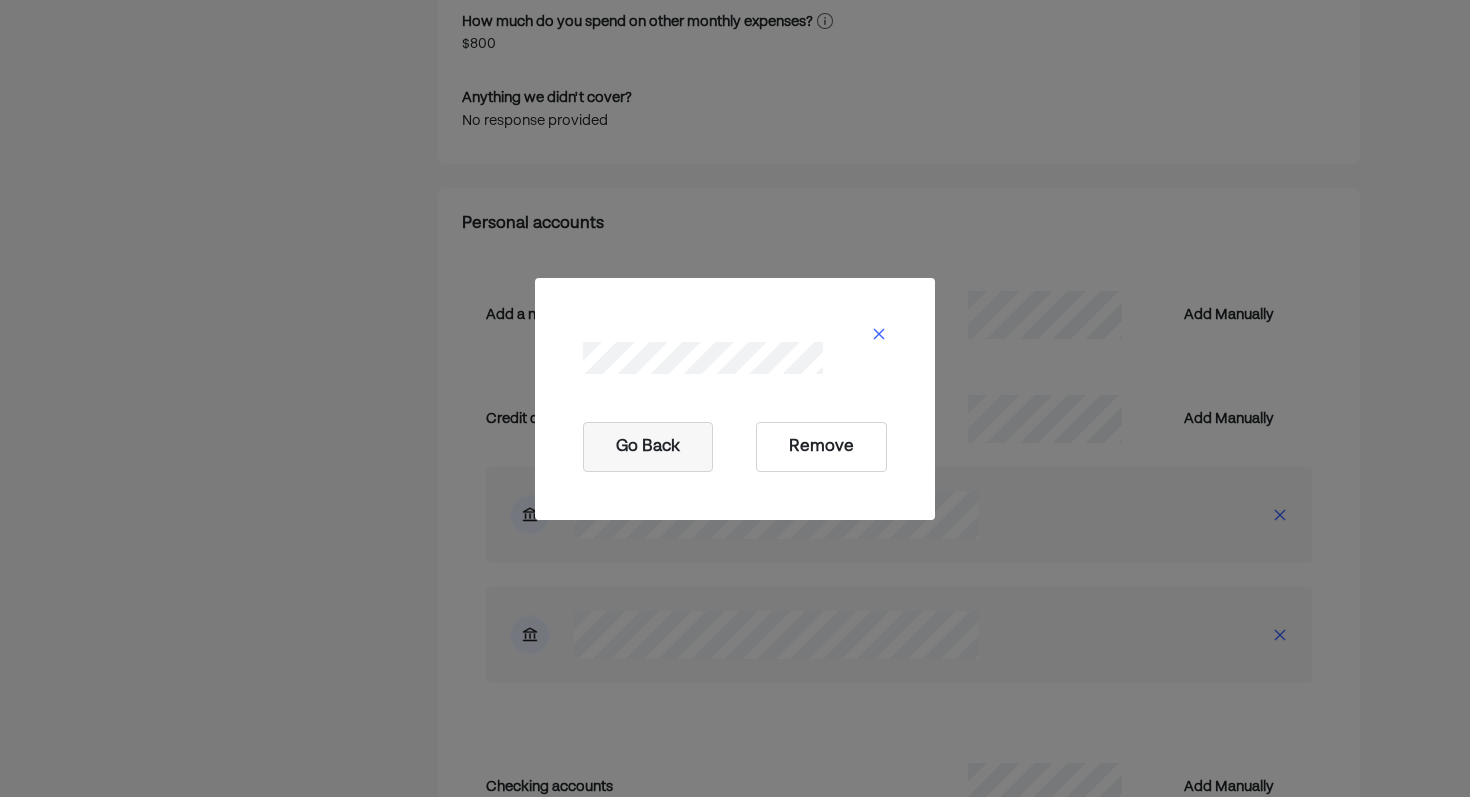 click on "Remove" at bounding box center (821, 447) 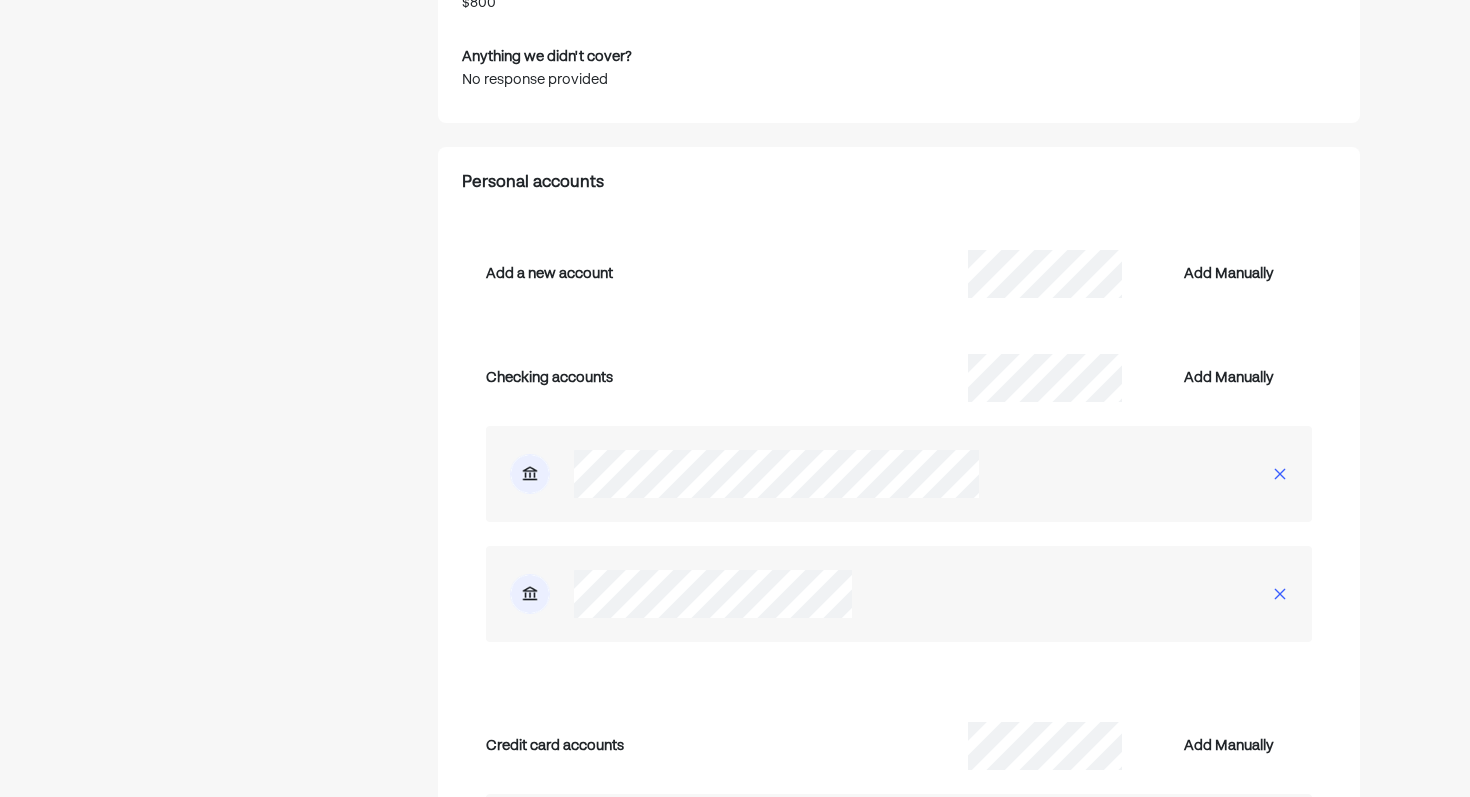 scroll, scrollTop: 2991, scrollLeft: 0, axis: vertical 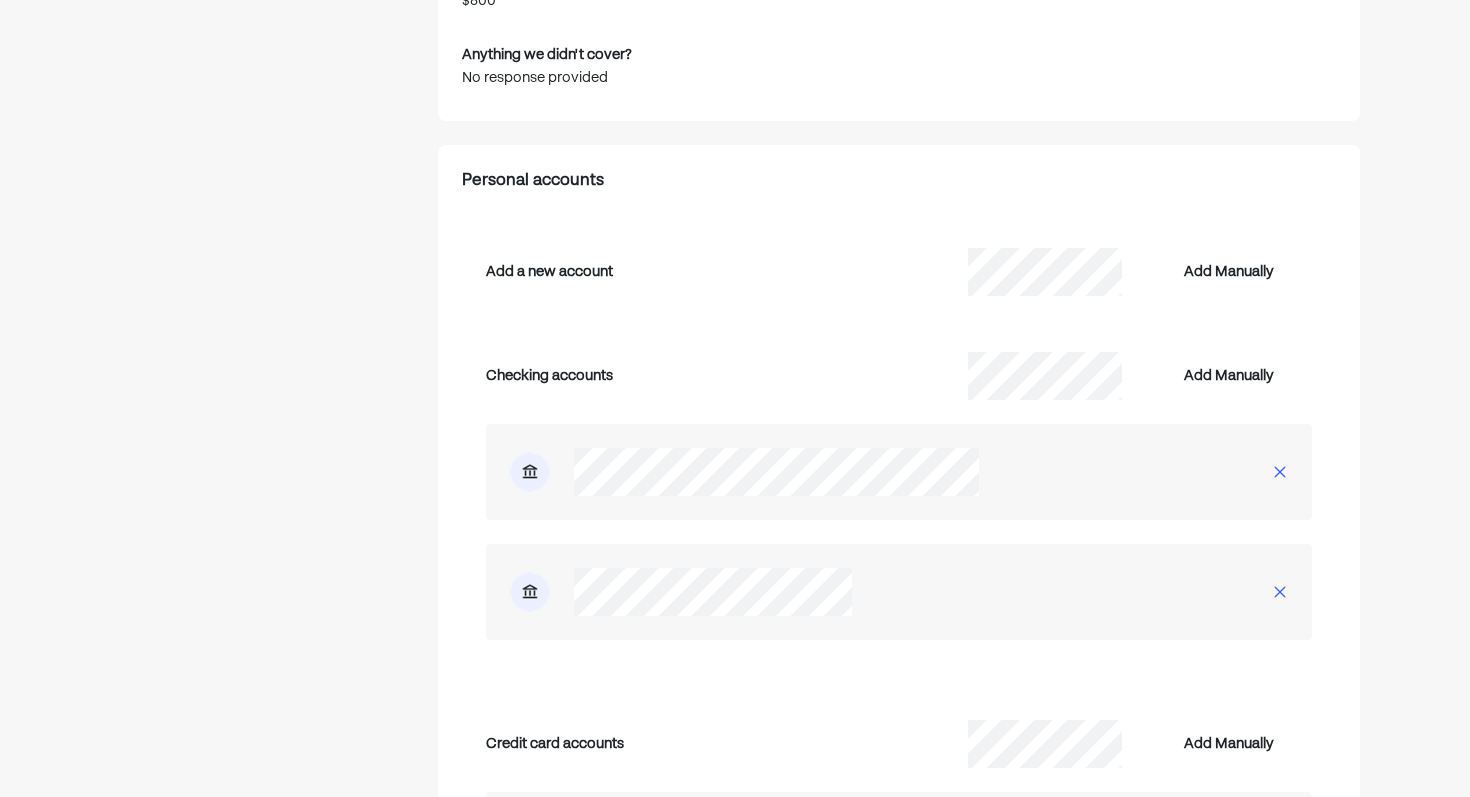 click at bounding box center (899, 472) 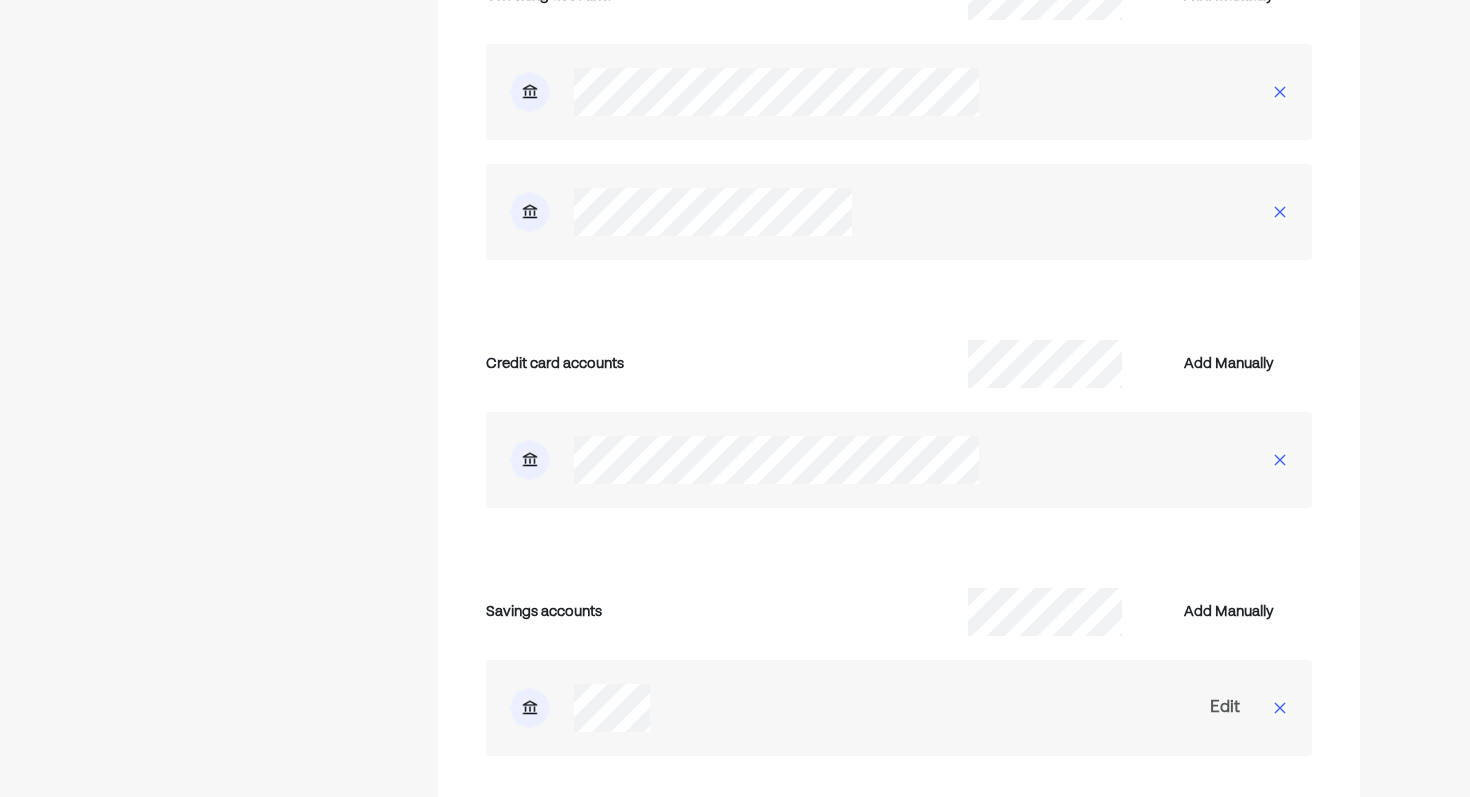 scroll, scrollTop: 3359, scrollLeft: 0, axis: vertical 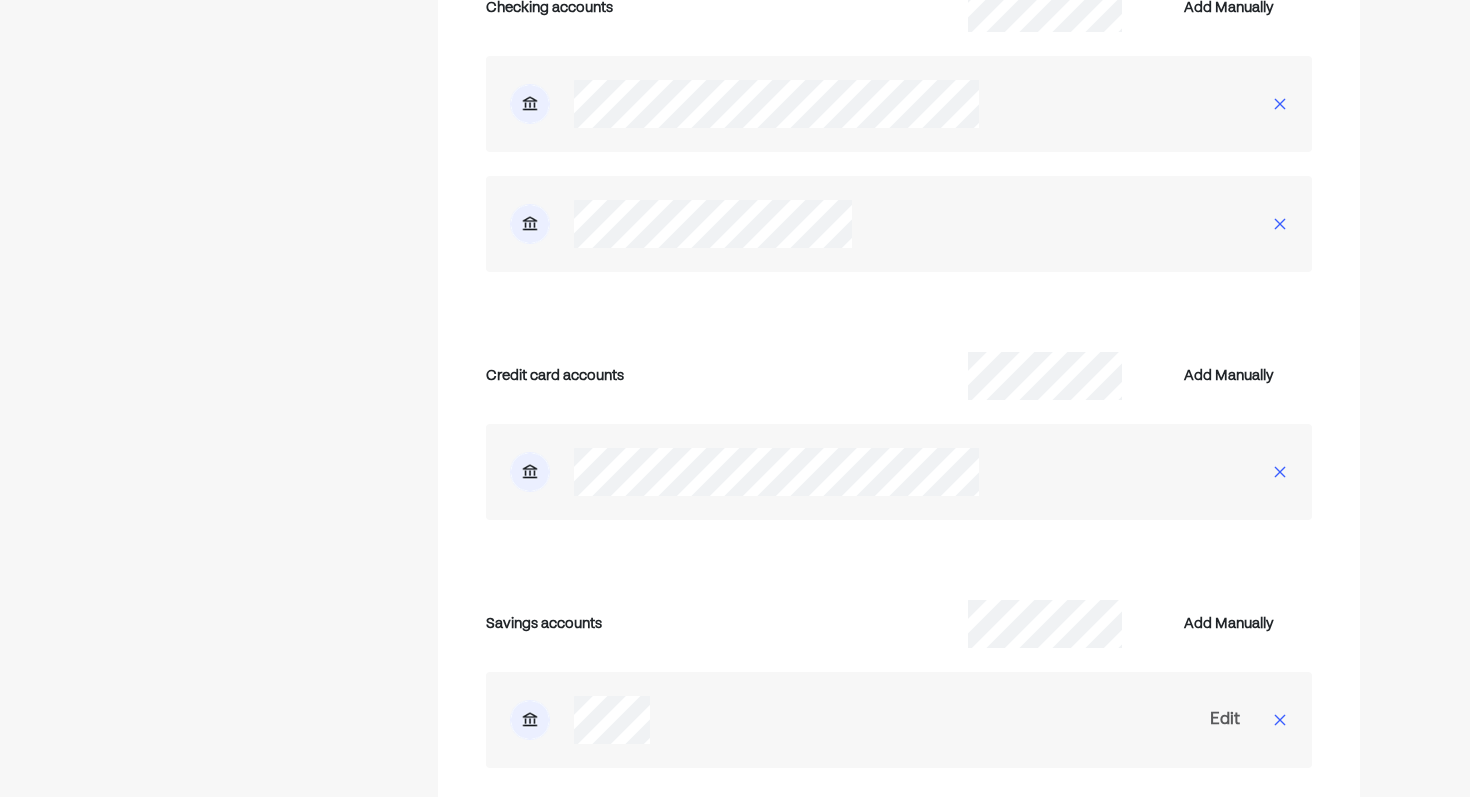 click at bounding box center (1280, 104) 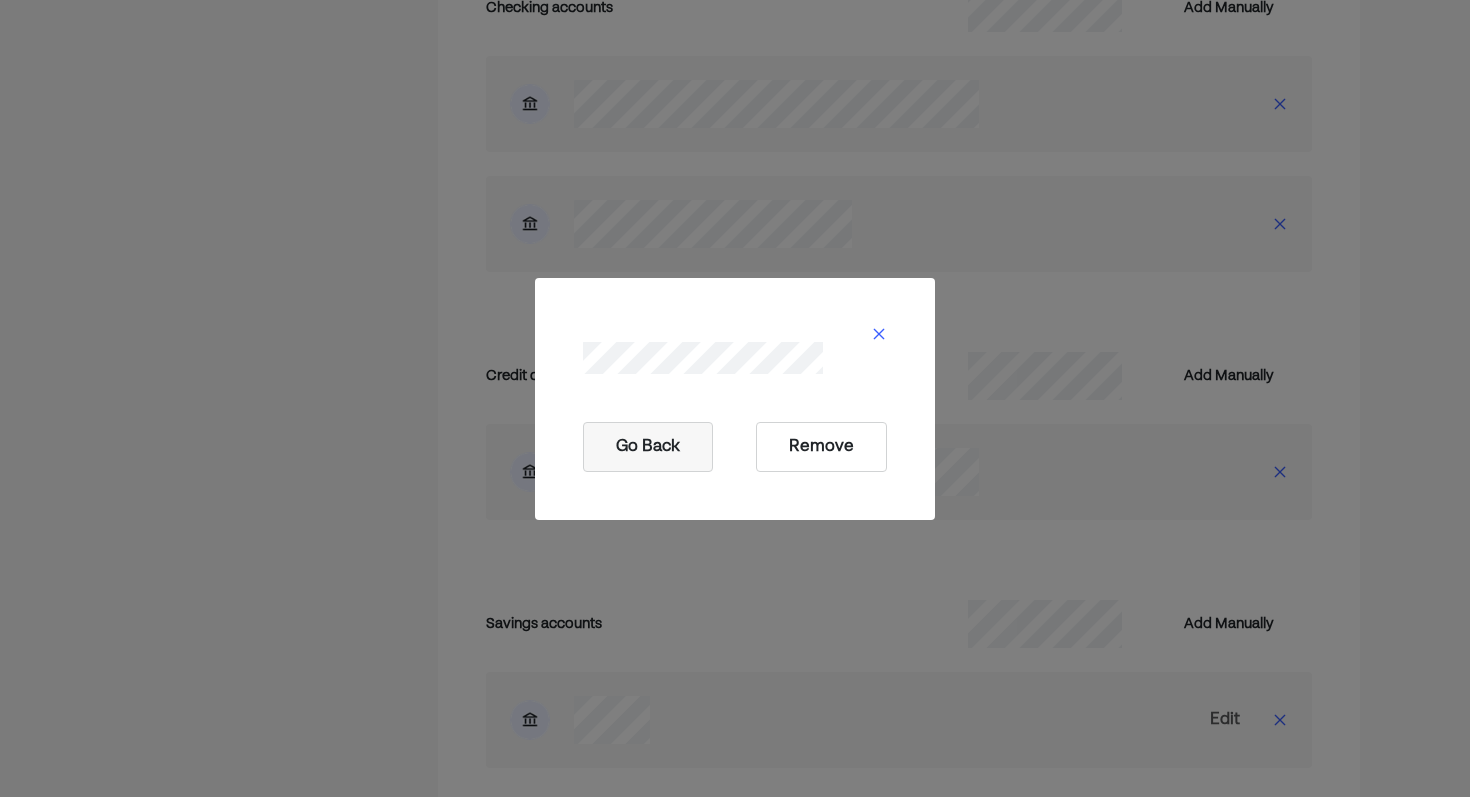 click on "Remove" at bounding box center (821, 447) 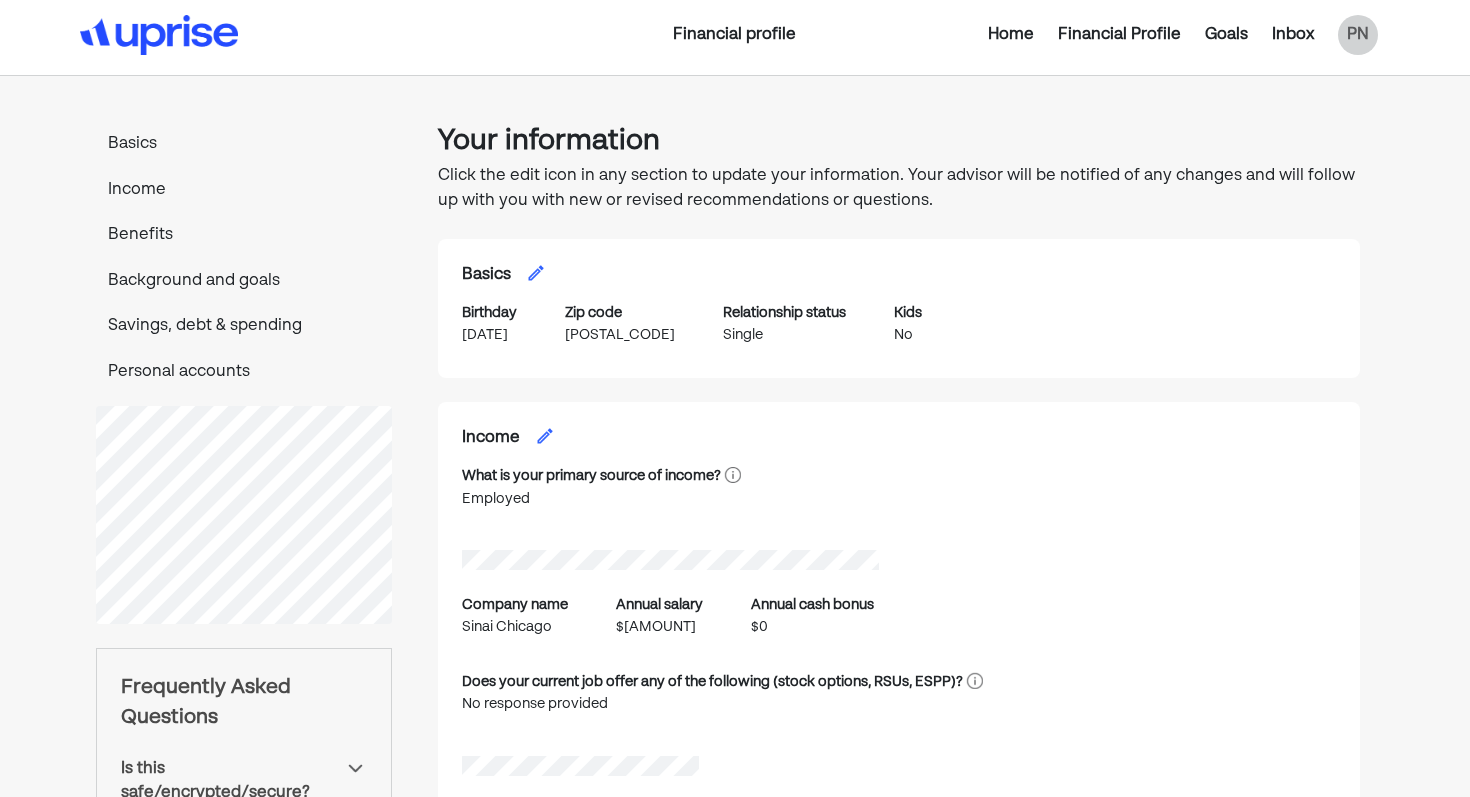 scroll, scrollTop: 0, scrollLeft: 0, axis: both 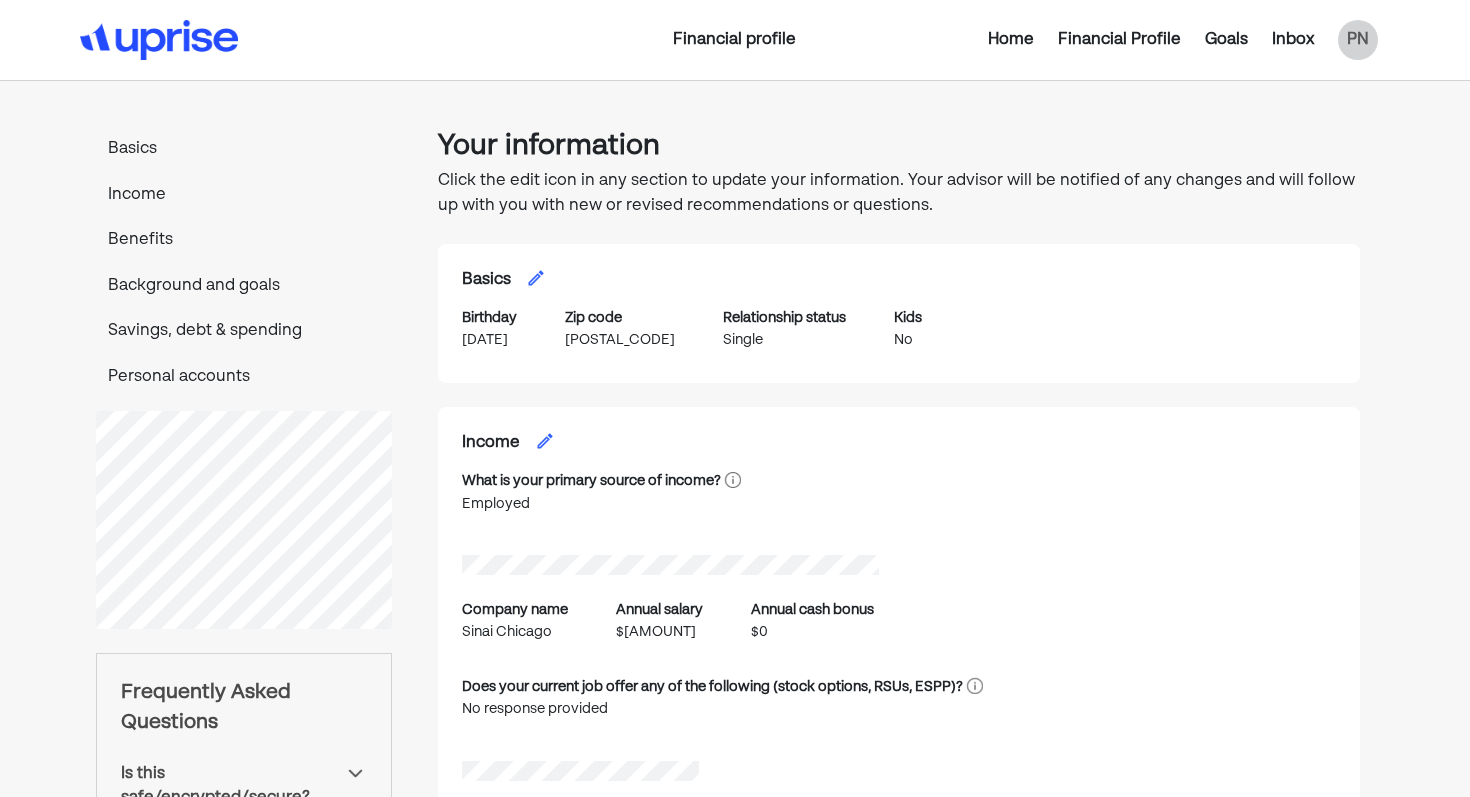 click on "Income" at bounding box center [244, 196] 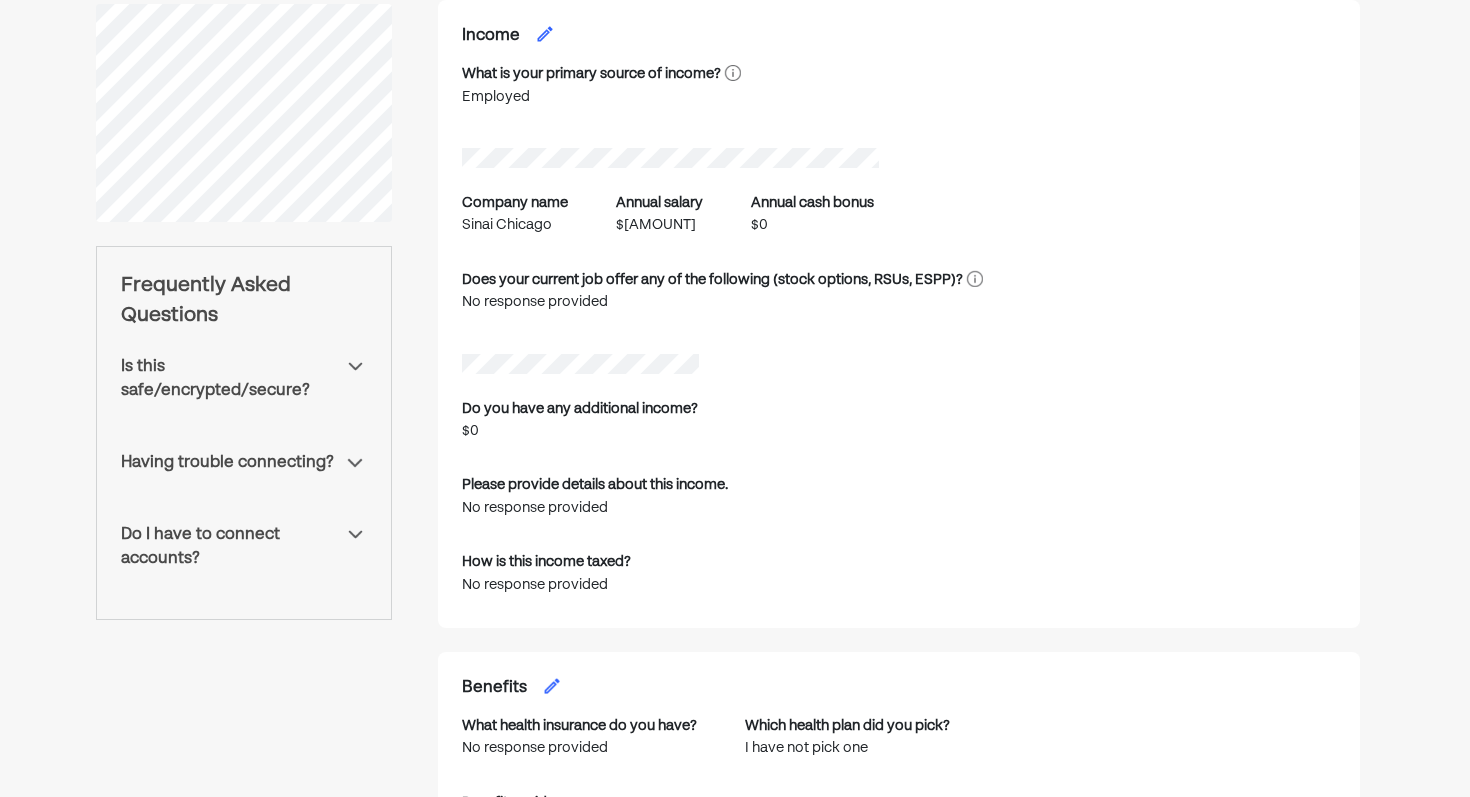 scroll, scrollTop: 0, scrollLeft: 0, axis: both 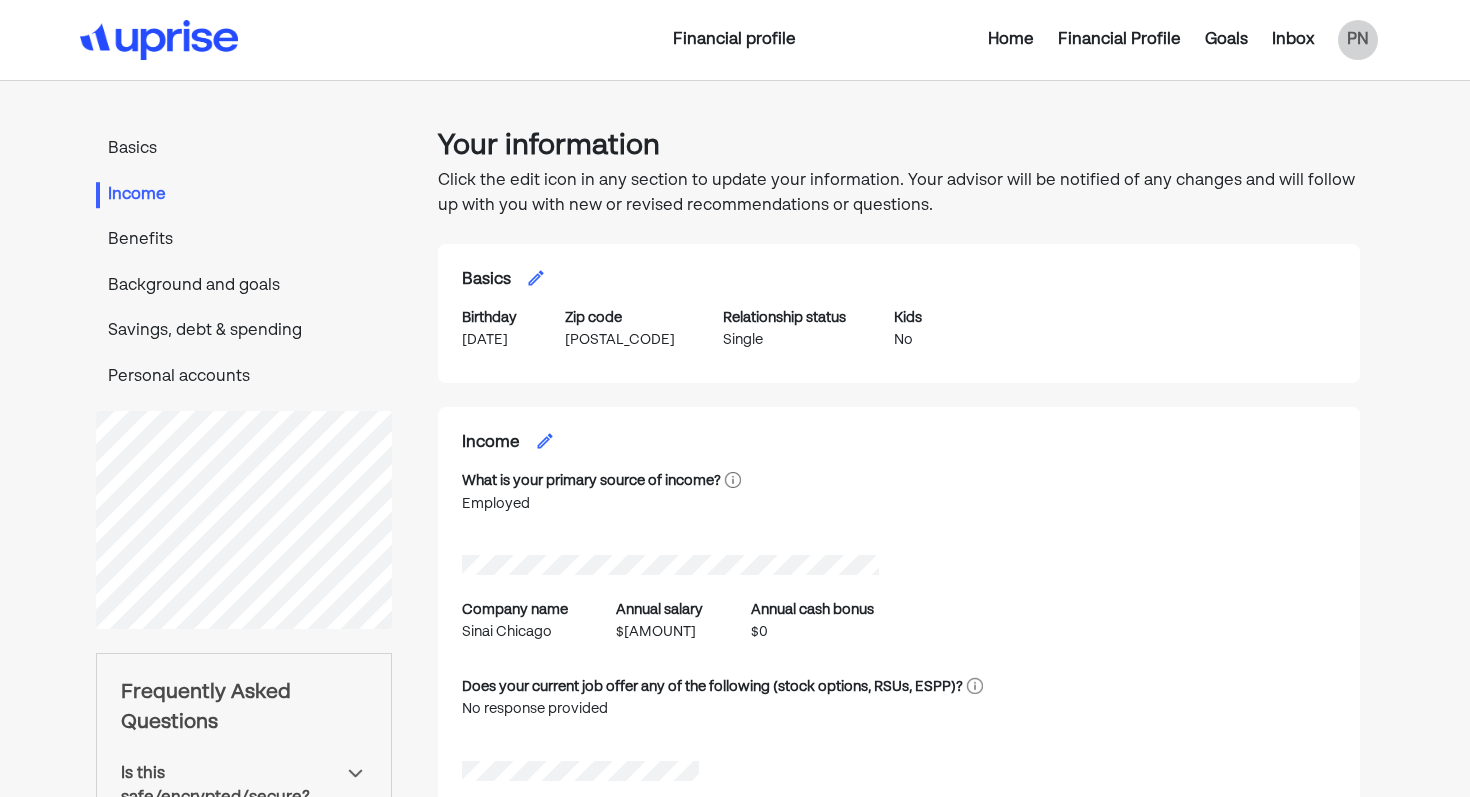 click on "Basics" at bounding box center [244, 150] 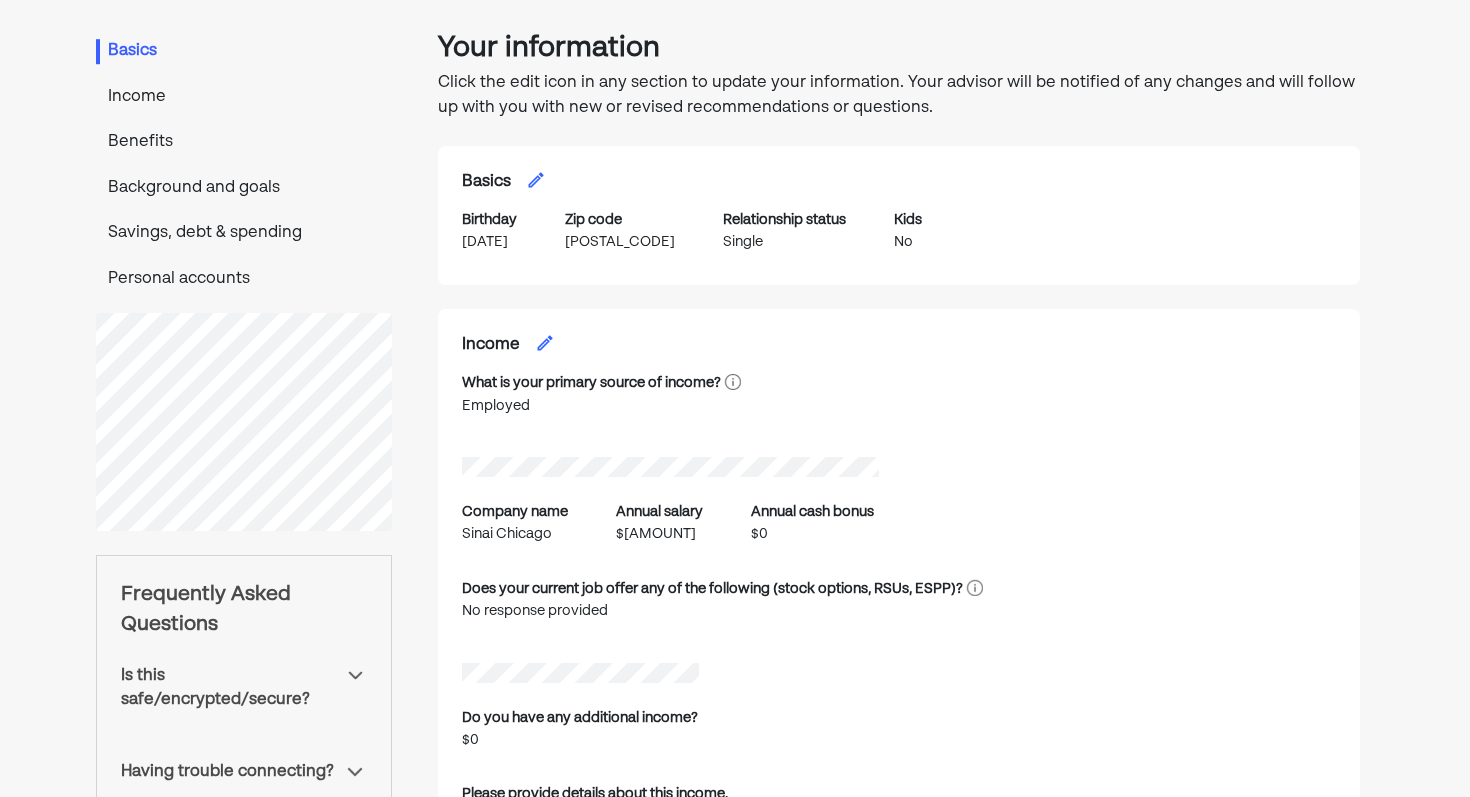 scroll, scrollTop: 0, scrollLeft: 0, axis: both 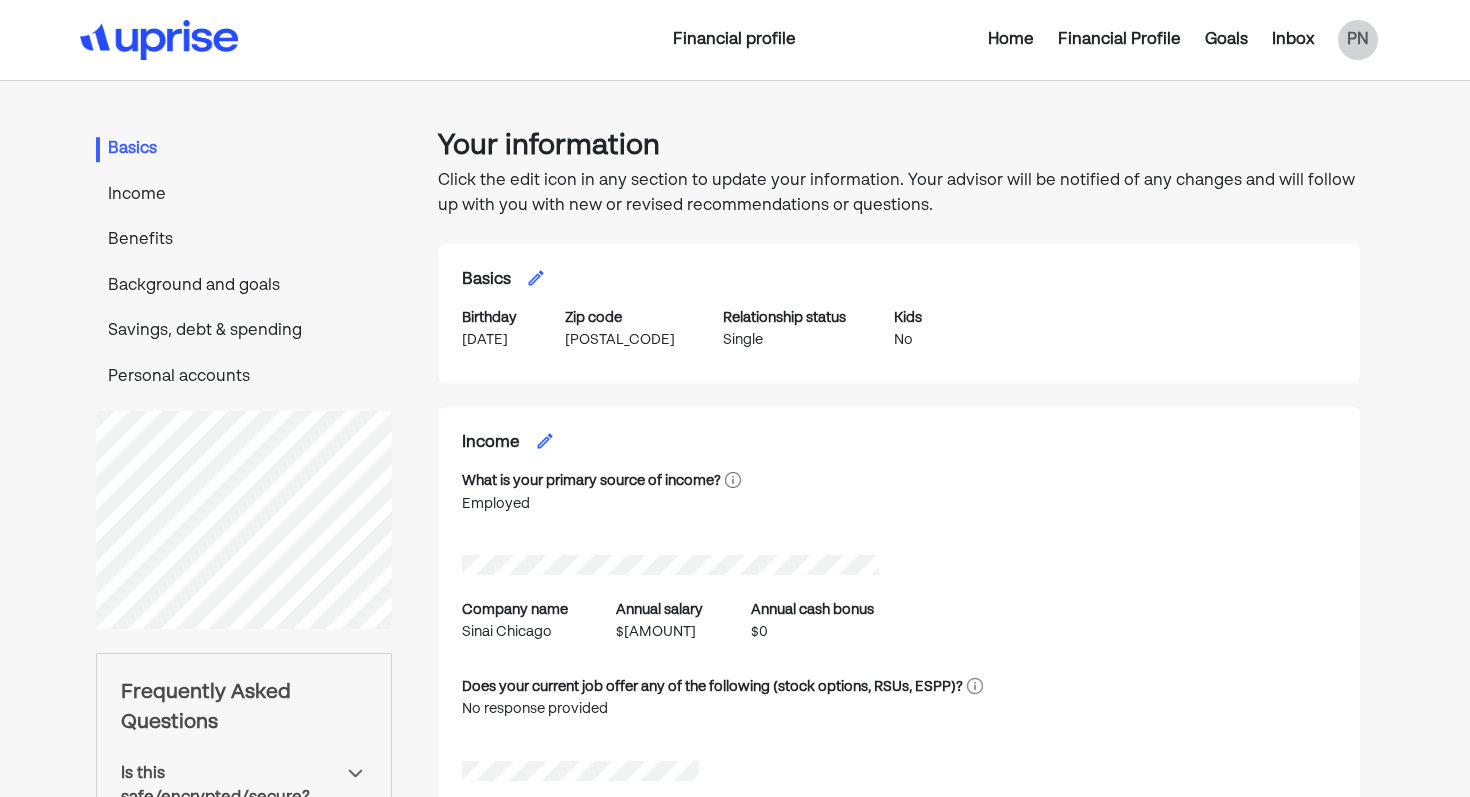 click on "Personal accounts" at bounding box center [244, 378] 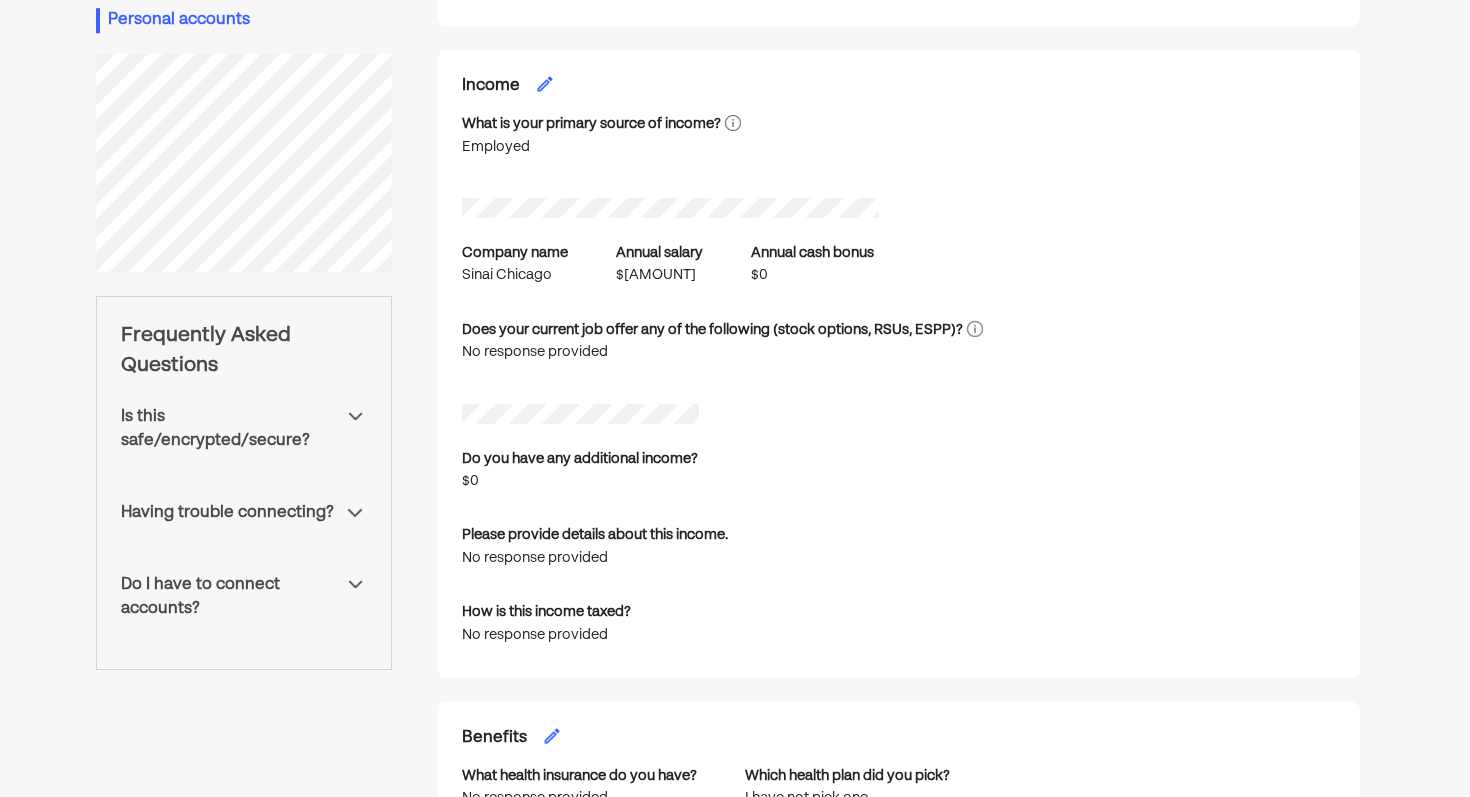 scroll, scrollTop: 0, scrollLeft: 0, axis: both 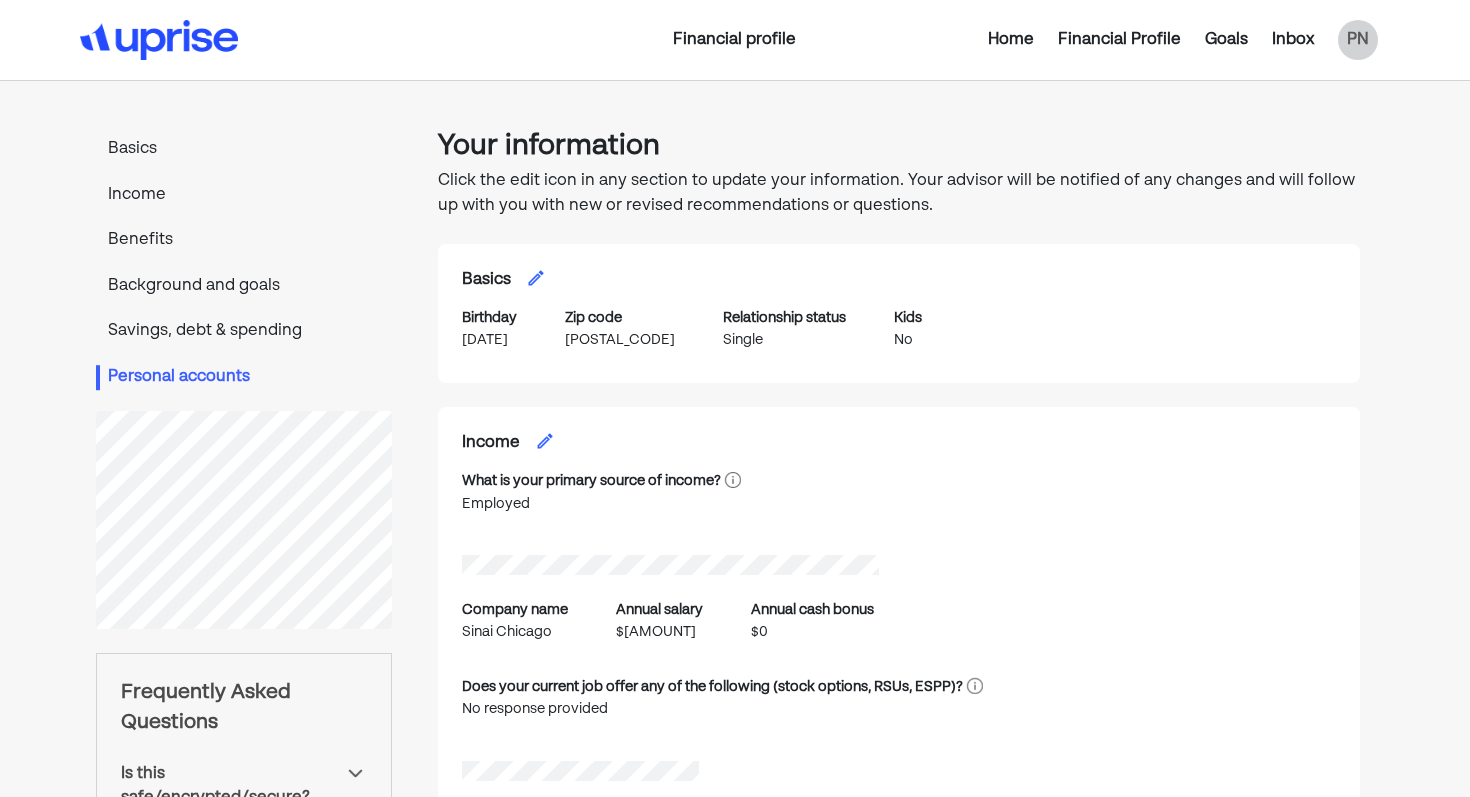 click on "Home" at bounding box center (1011, 40) 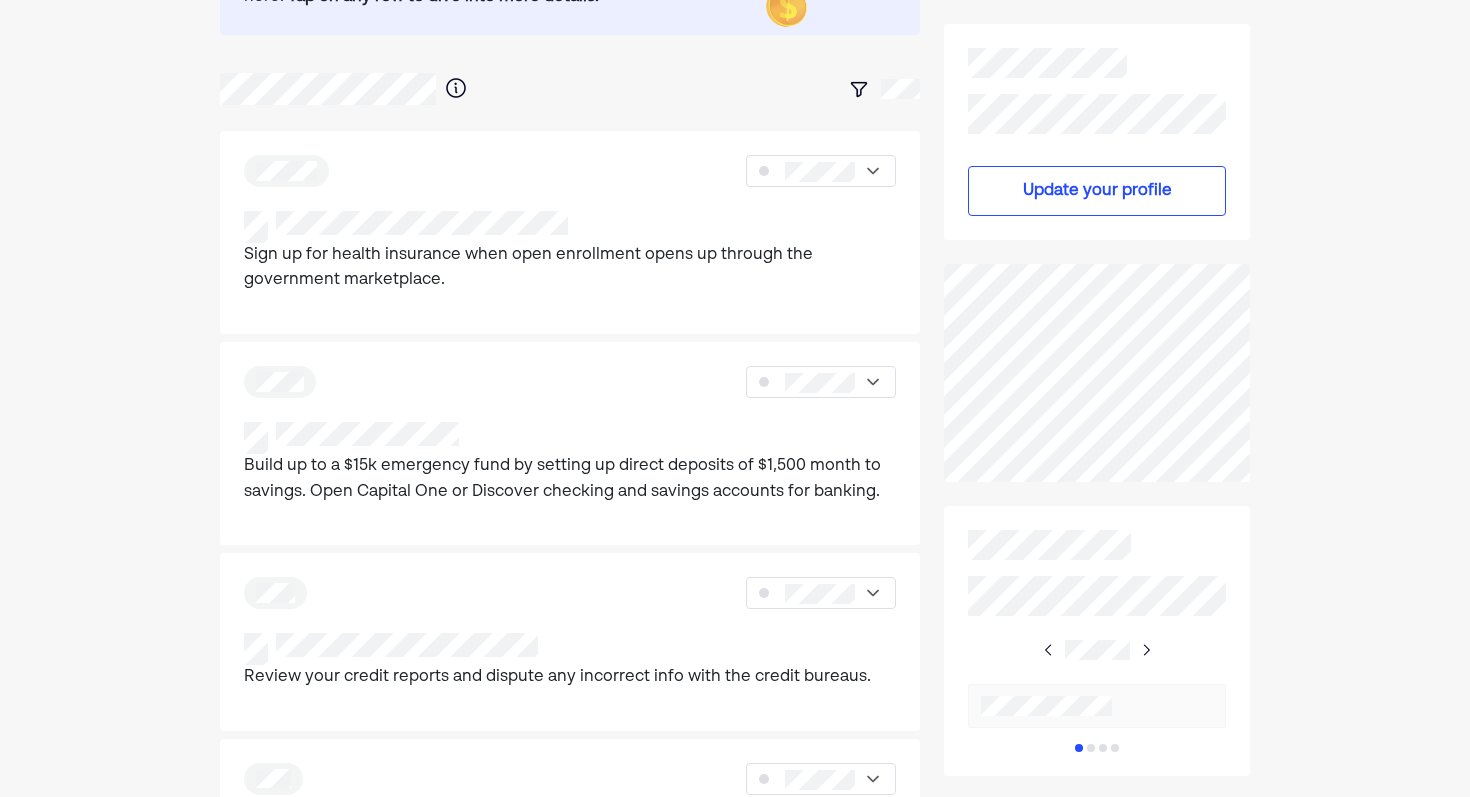 scroll, scrollTop: 487, scrollLeft: 0, axis: vertical 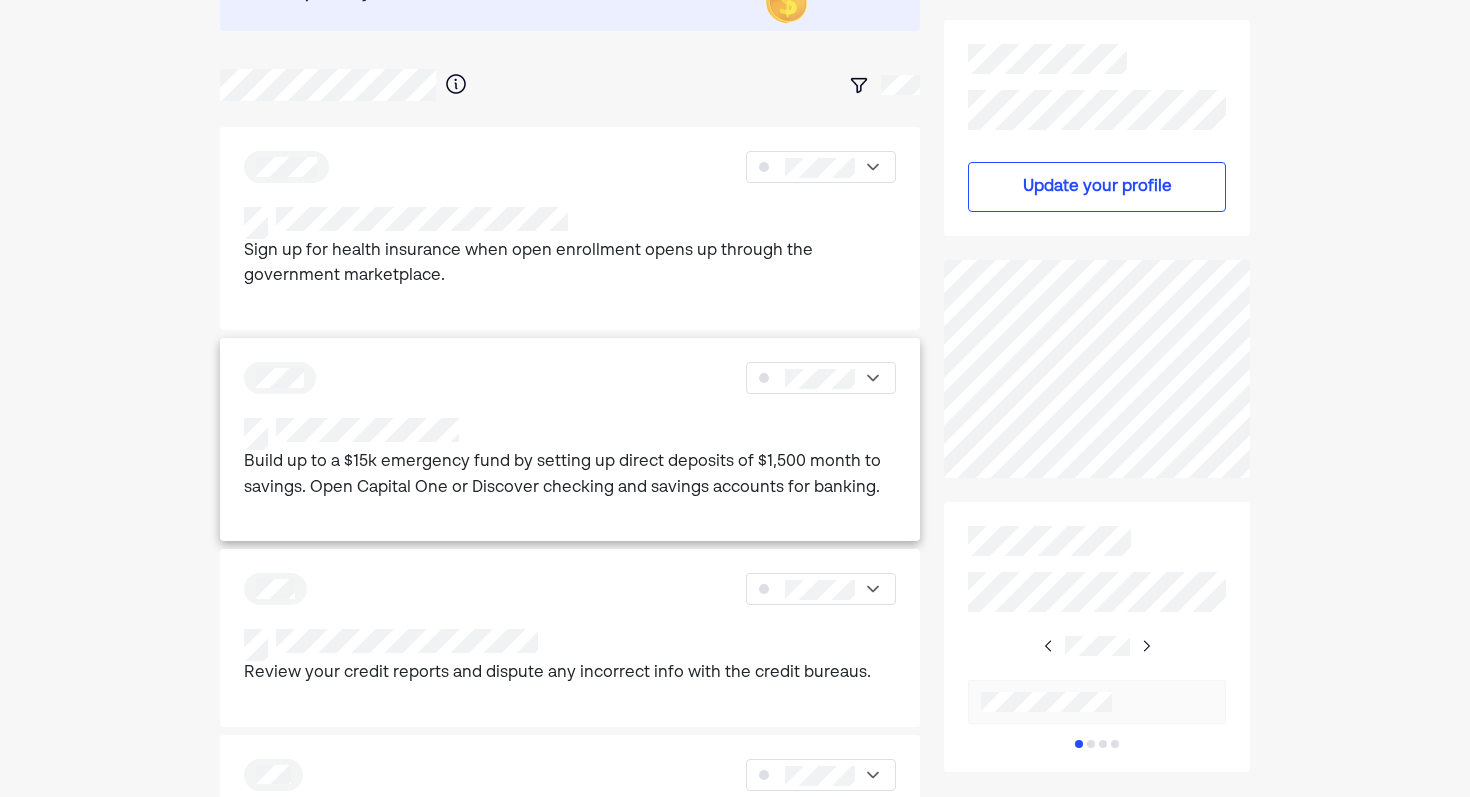 click on "Build up to a $15k emergency fund by setting up direct deposits of $1,500 month to savings. Open Capital One or Discover checking and savings accounts for banking." at bounding box center [570, 475] 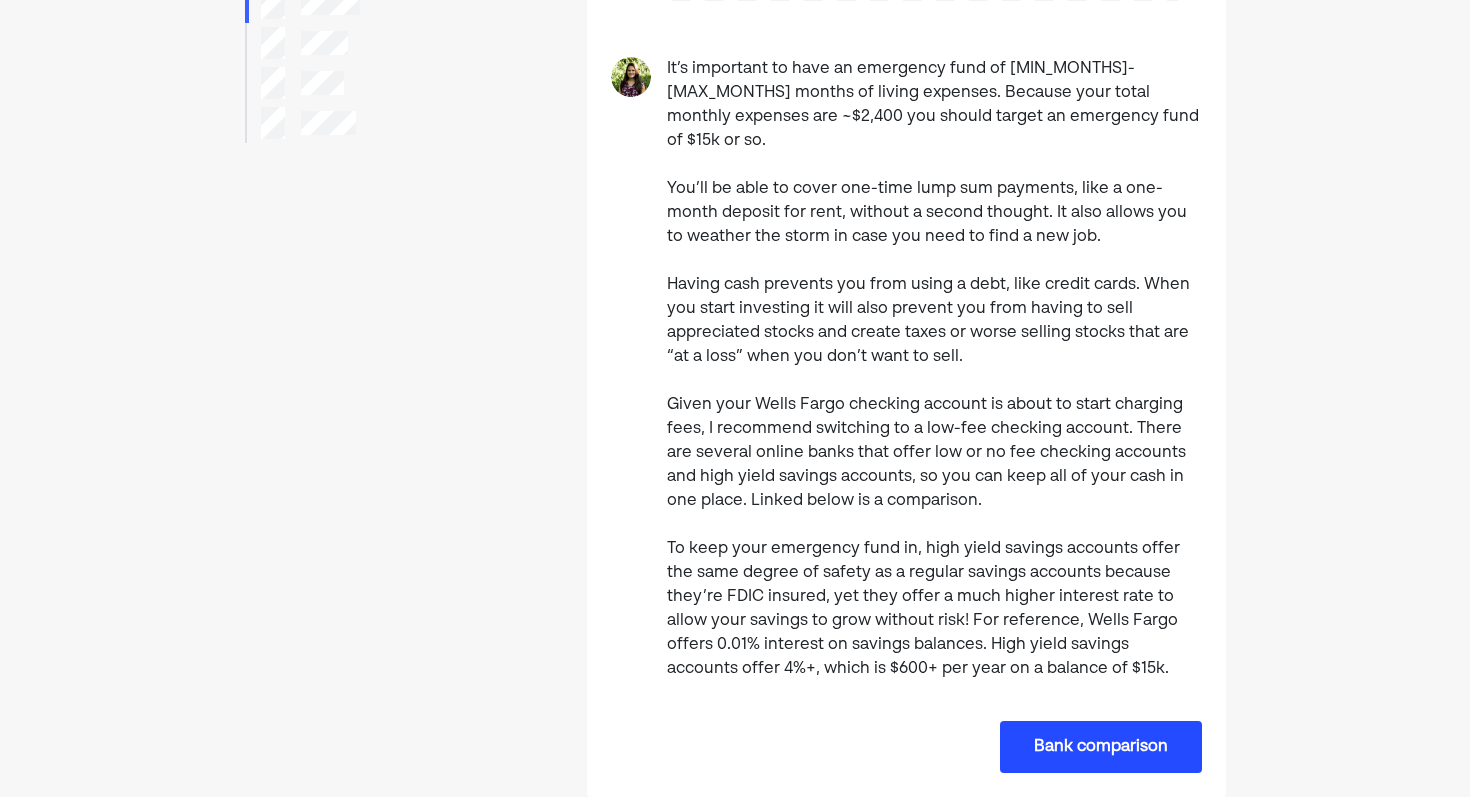 scroll, scrollTop: 626, scrollLeft: 0, axis: vertical 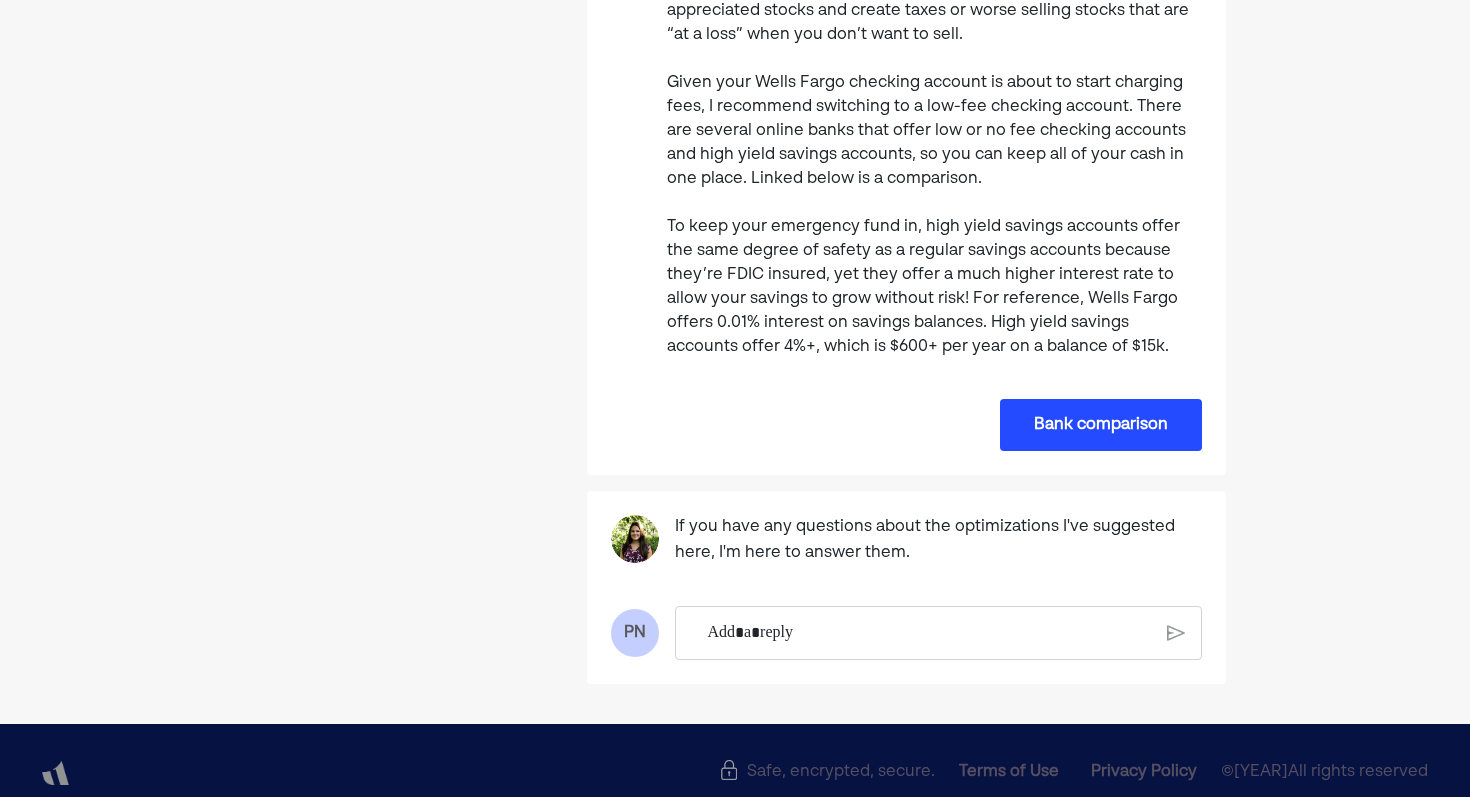 click on "If you have any questions about the optimizations I've suggested here, I'm here to answer them." at bounding box center [938, 540] 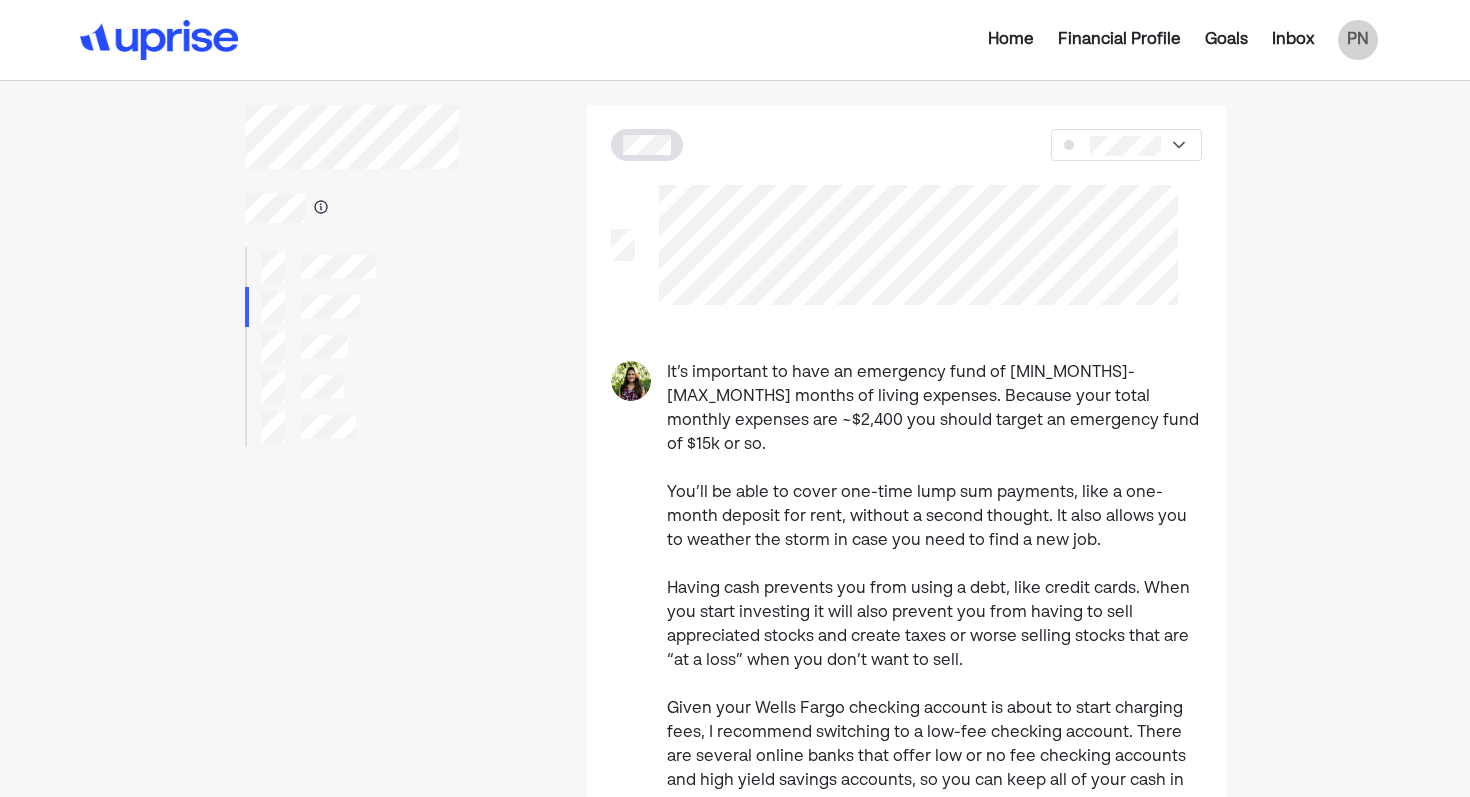 click at bounding box center [352, 347] 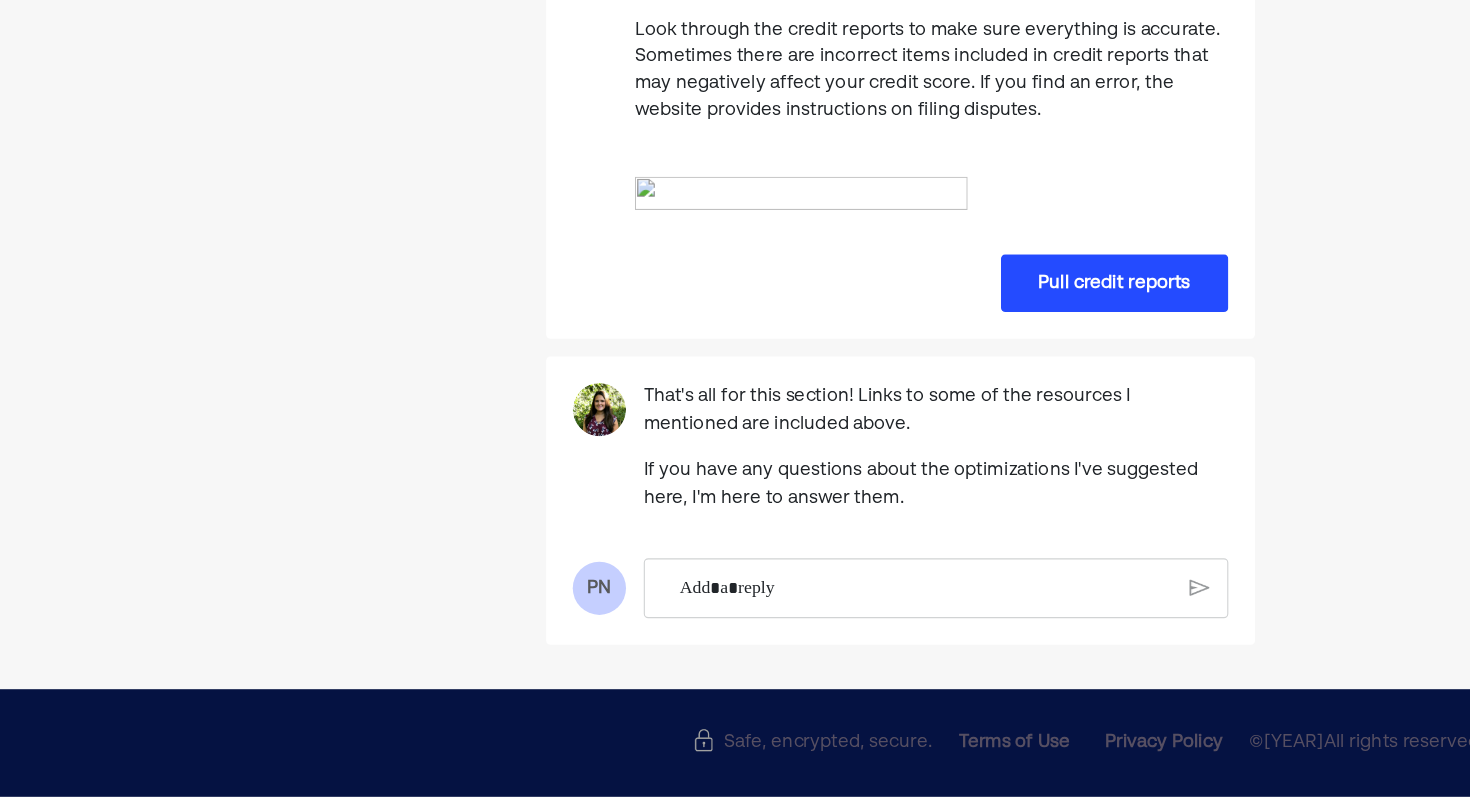 scroll, scrollTop: 622, scrollLeft: 0, axis: vertical 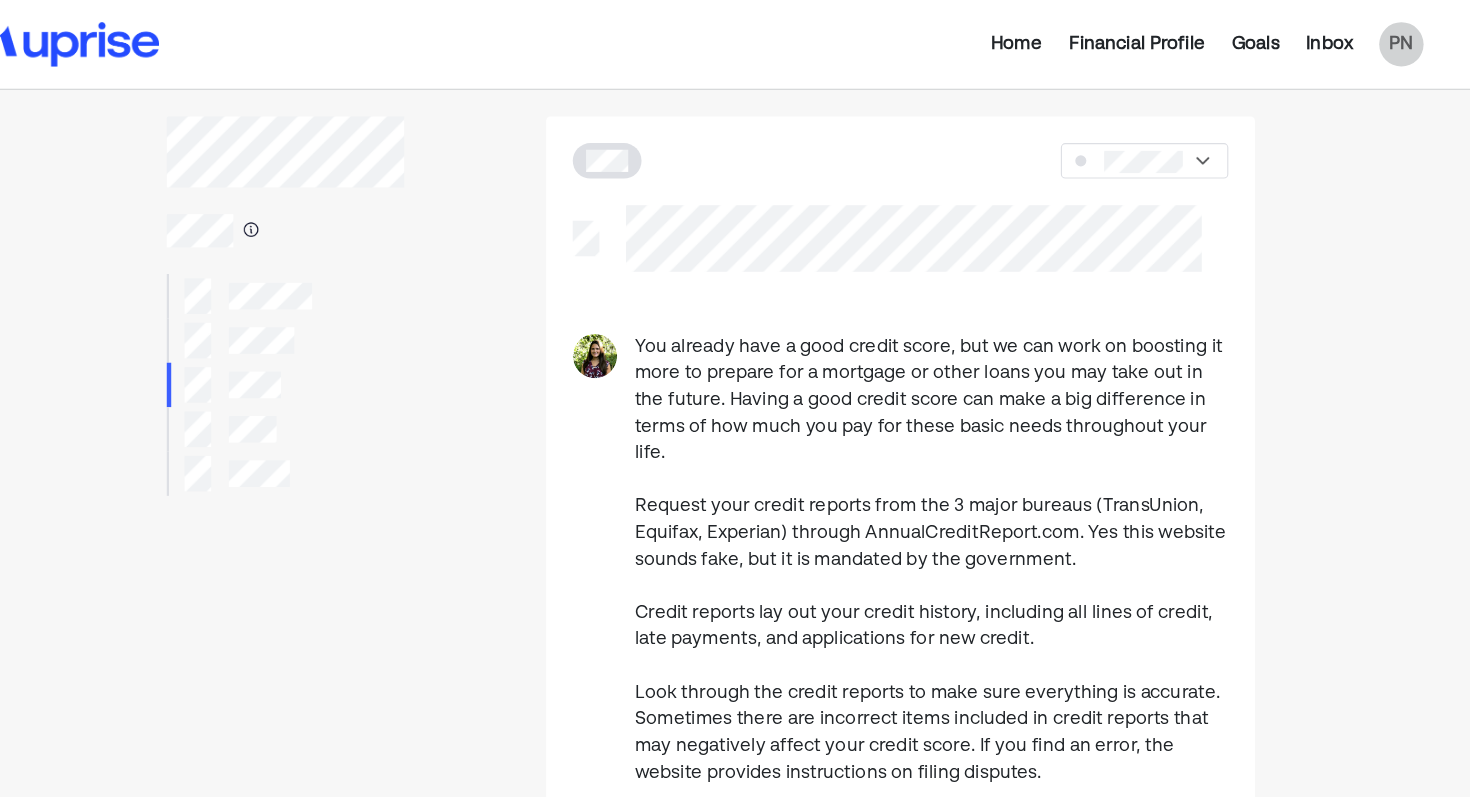click at bounding box center [309, 427] 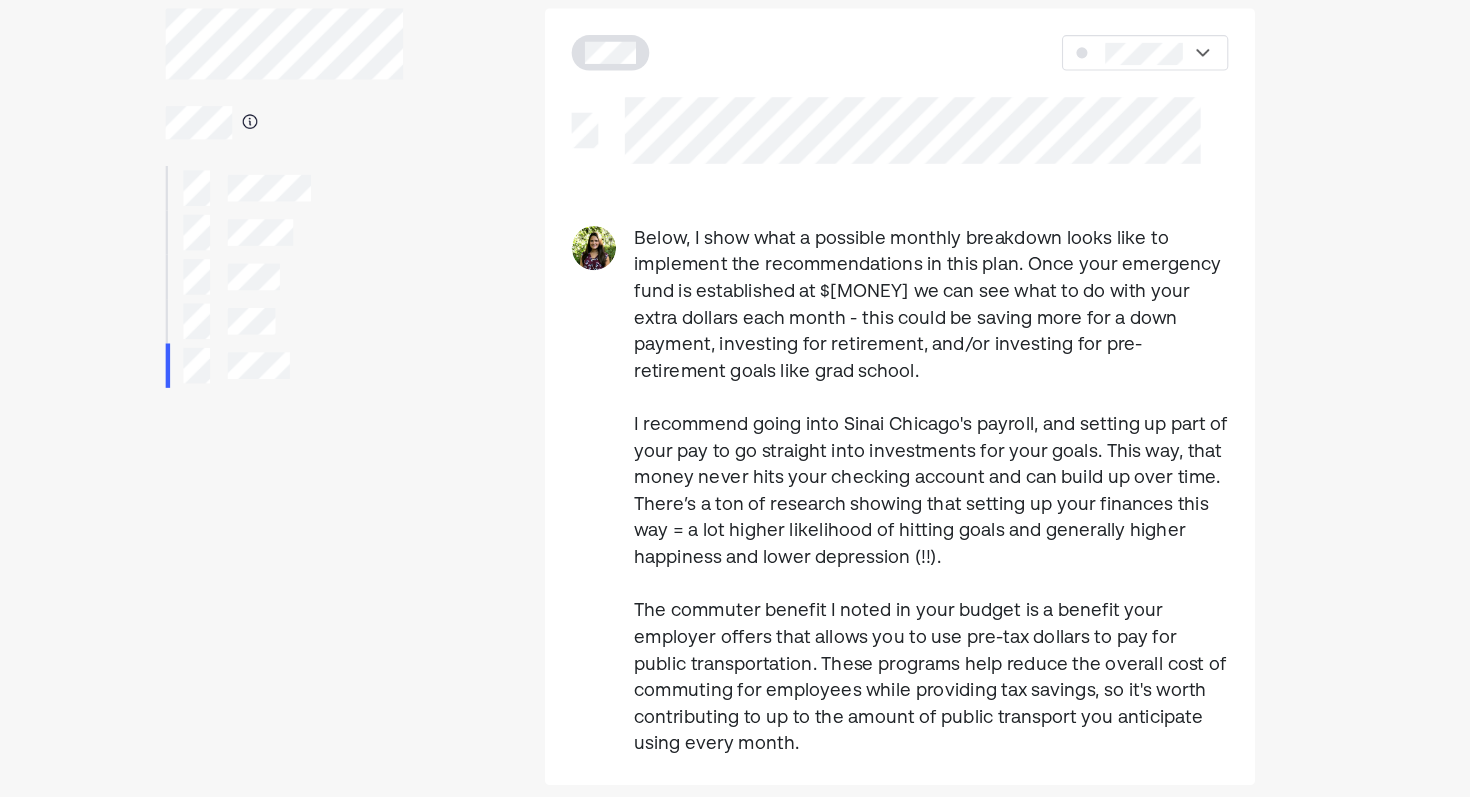 scroll, scrollTop: 12, scrollLeft: 0, axis: vertical 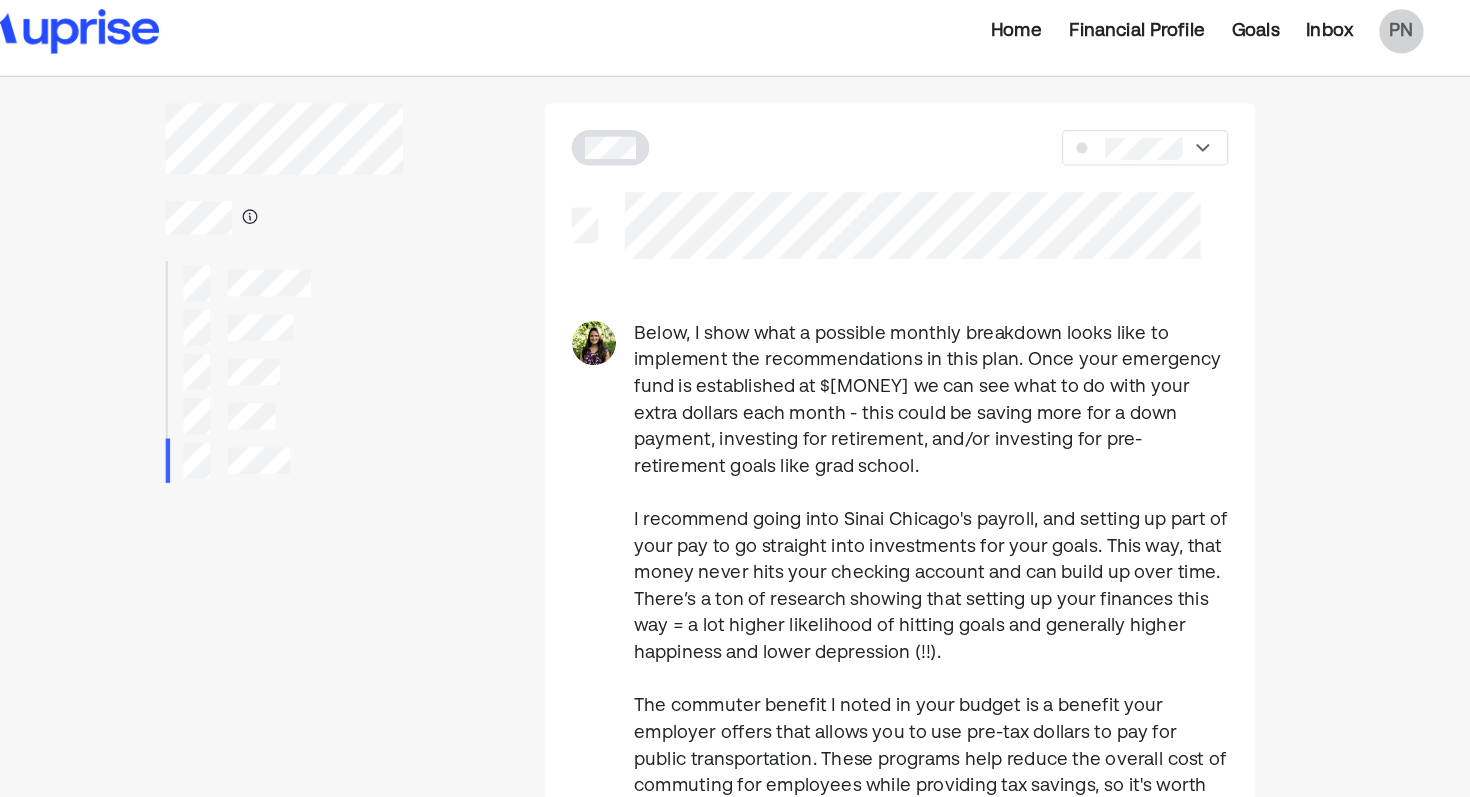 click at bounding box center [351, 375] 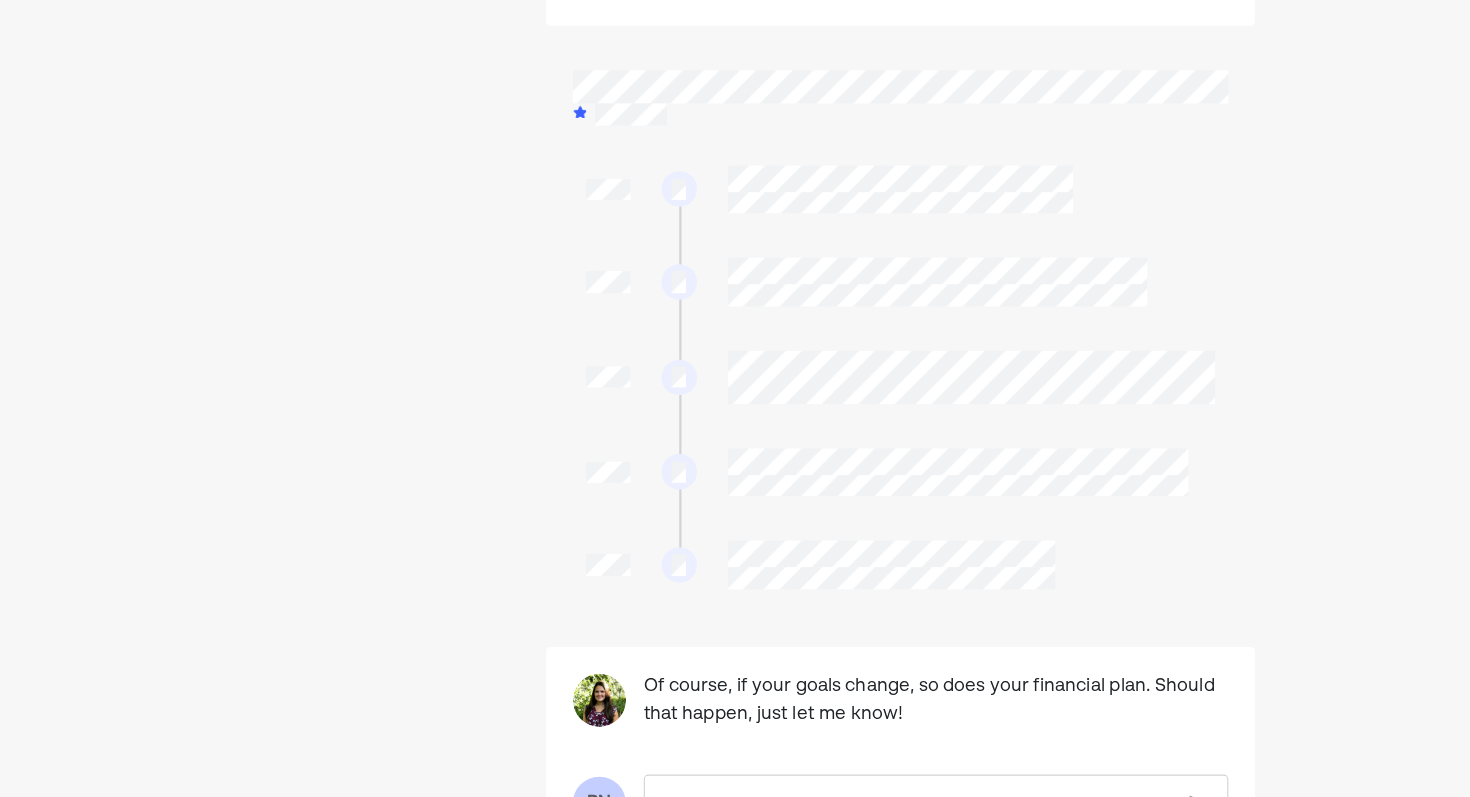 scroll, scrollTop: 969, scrollLeft: 0, axis: vertical 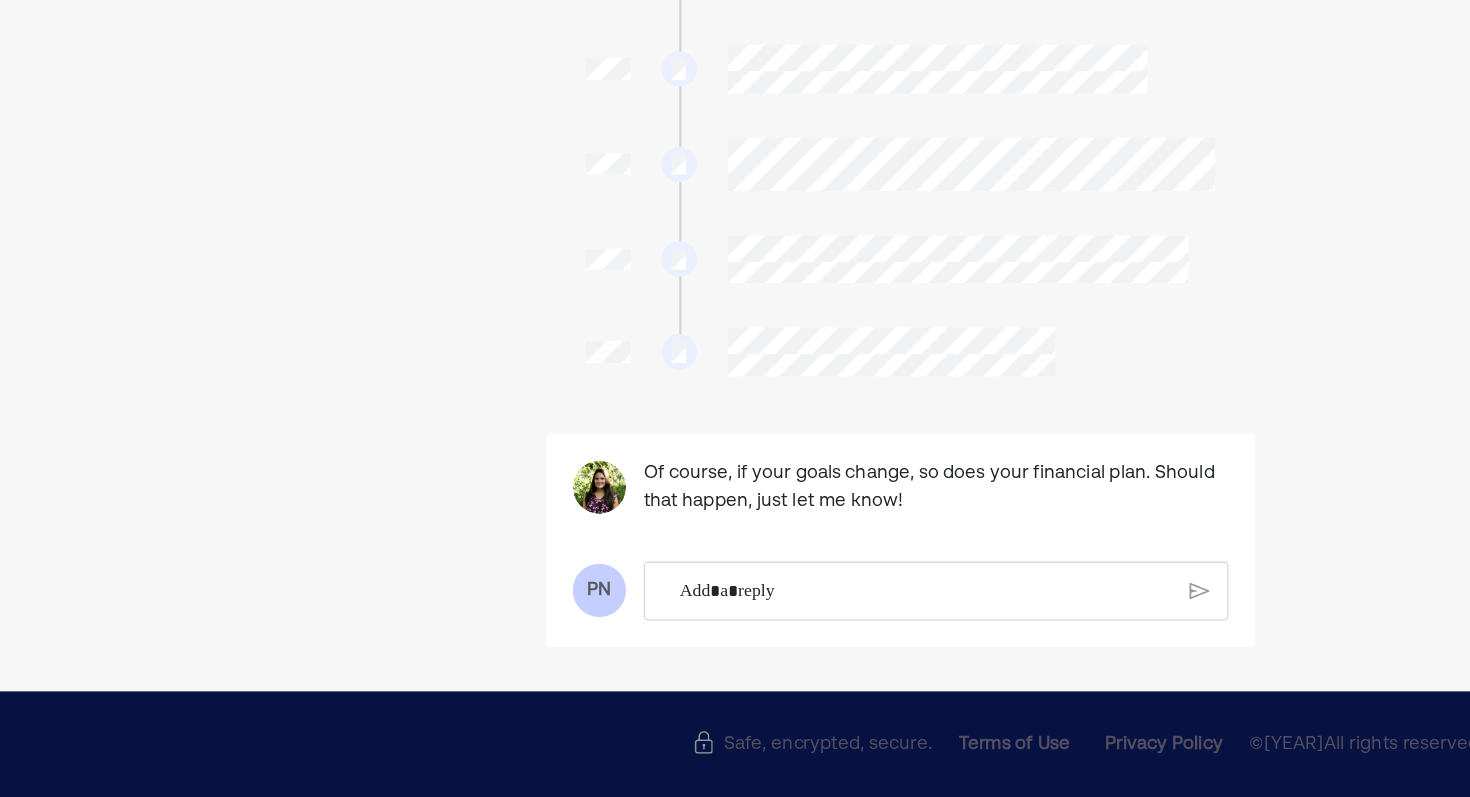 click at bounding box center (929, 612) 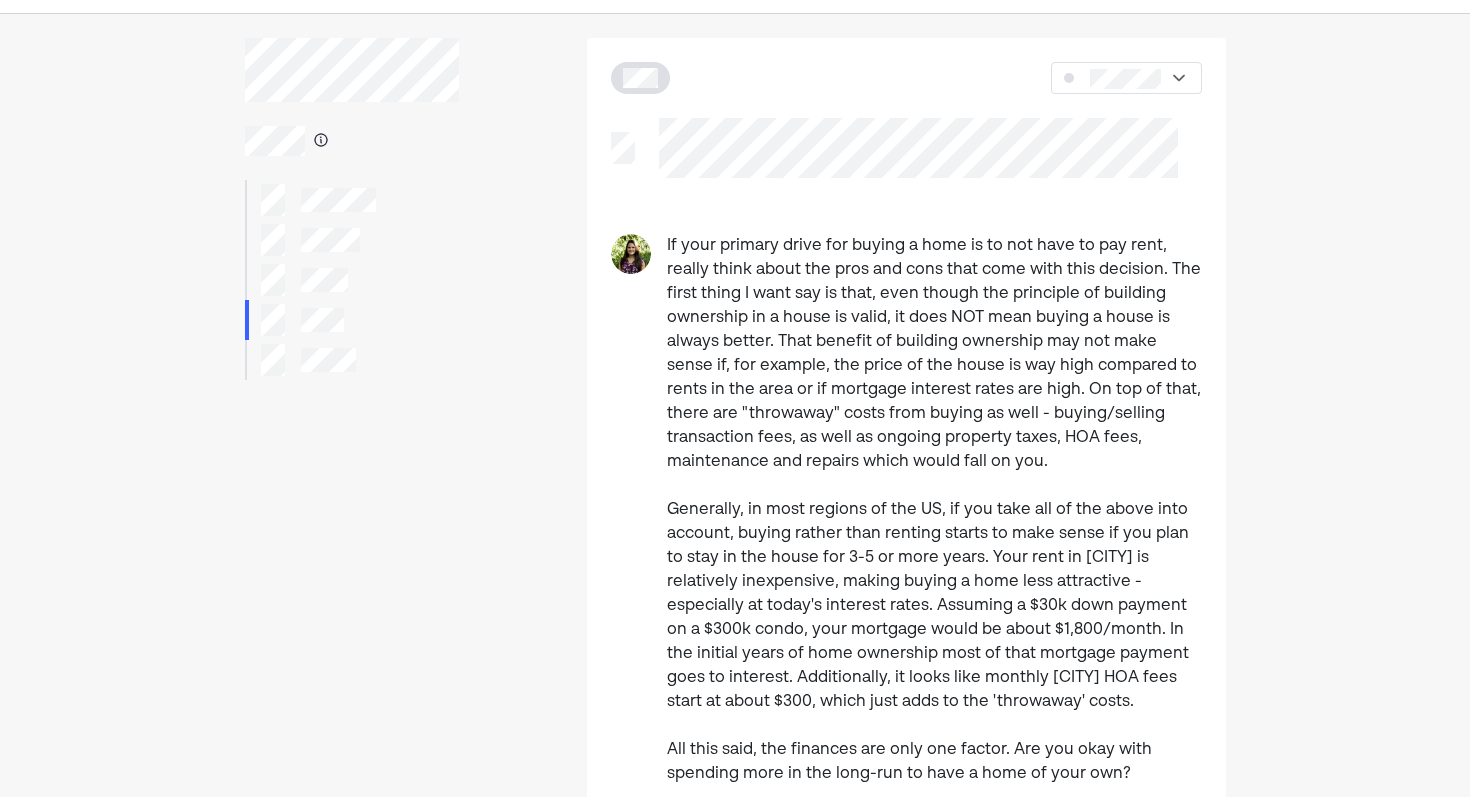 scroll, scrollTop: 0, scrollLeft: 0, axis: both 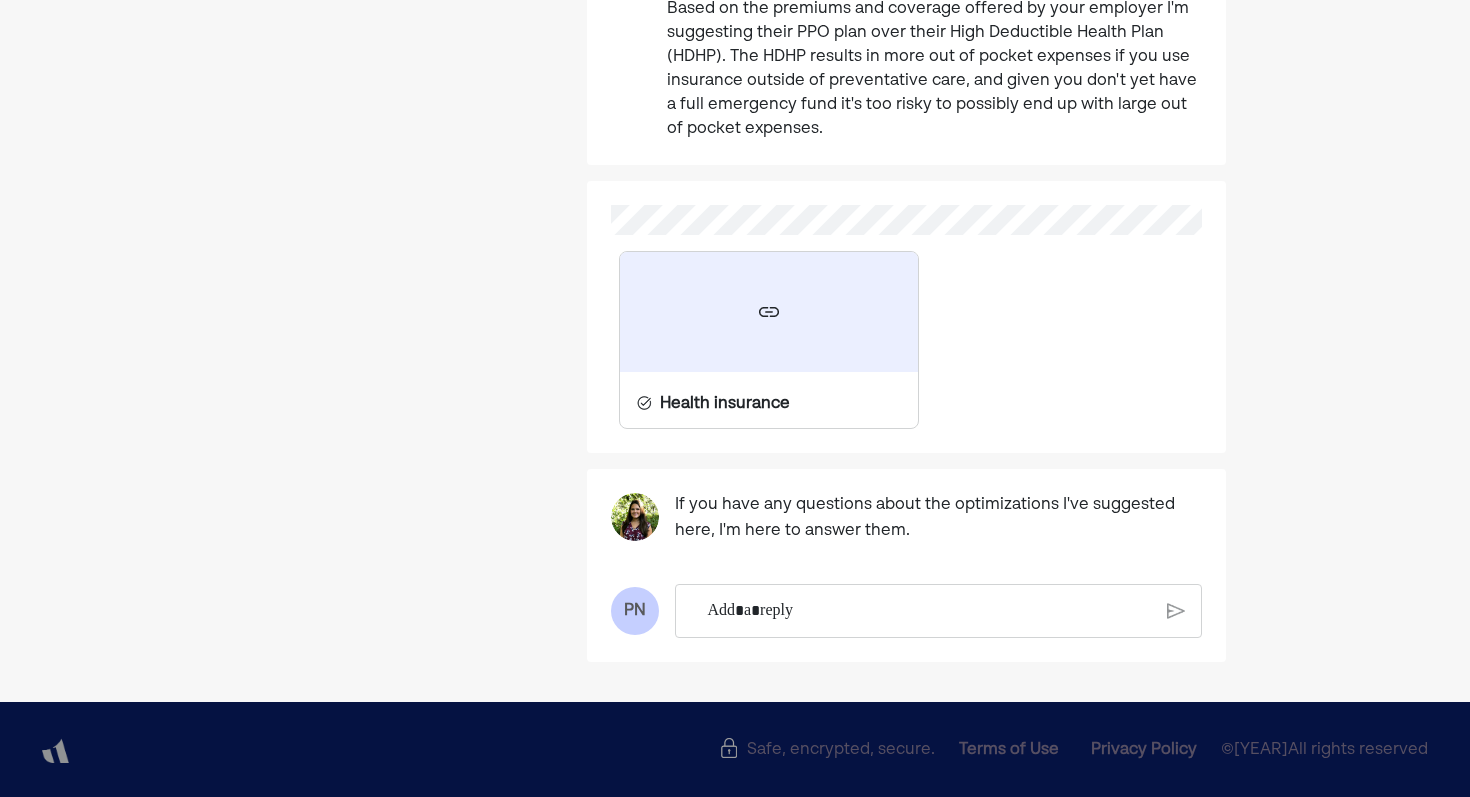 click at bounding box center [929, 611] 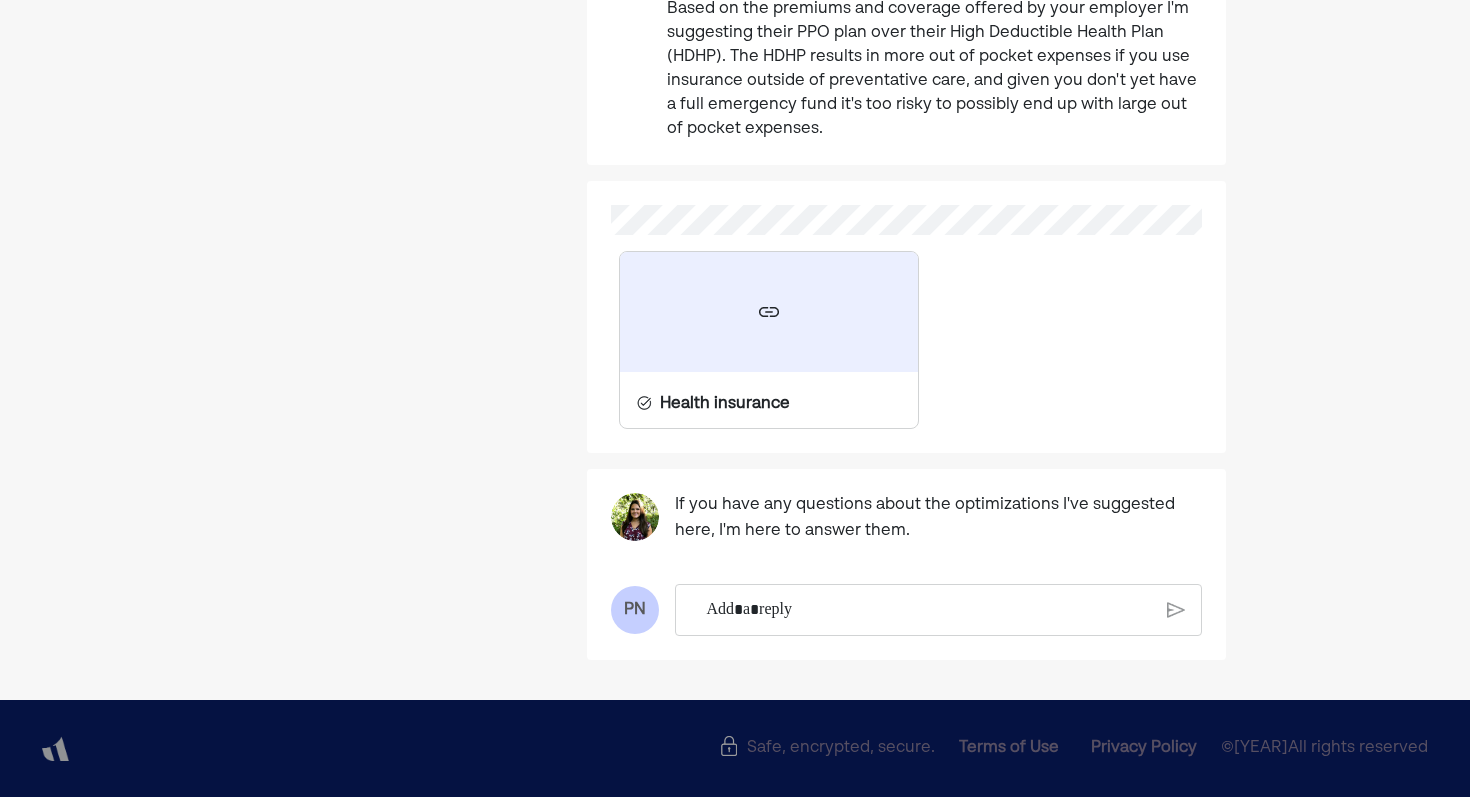 scroll, scrollTop: 0, scrollLeft: 0, axis: both 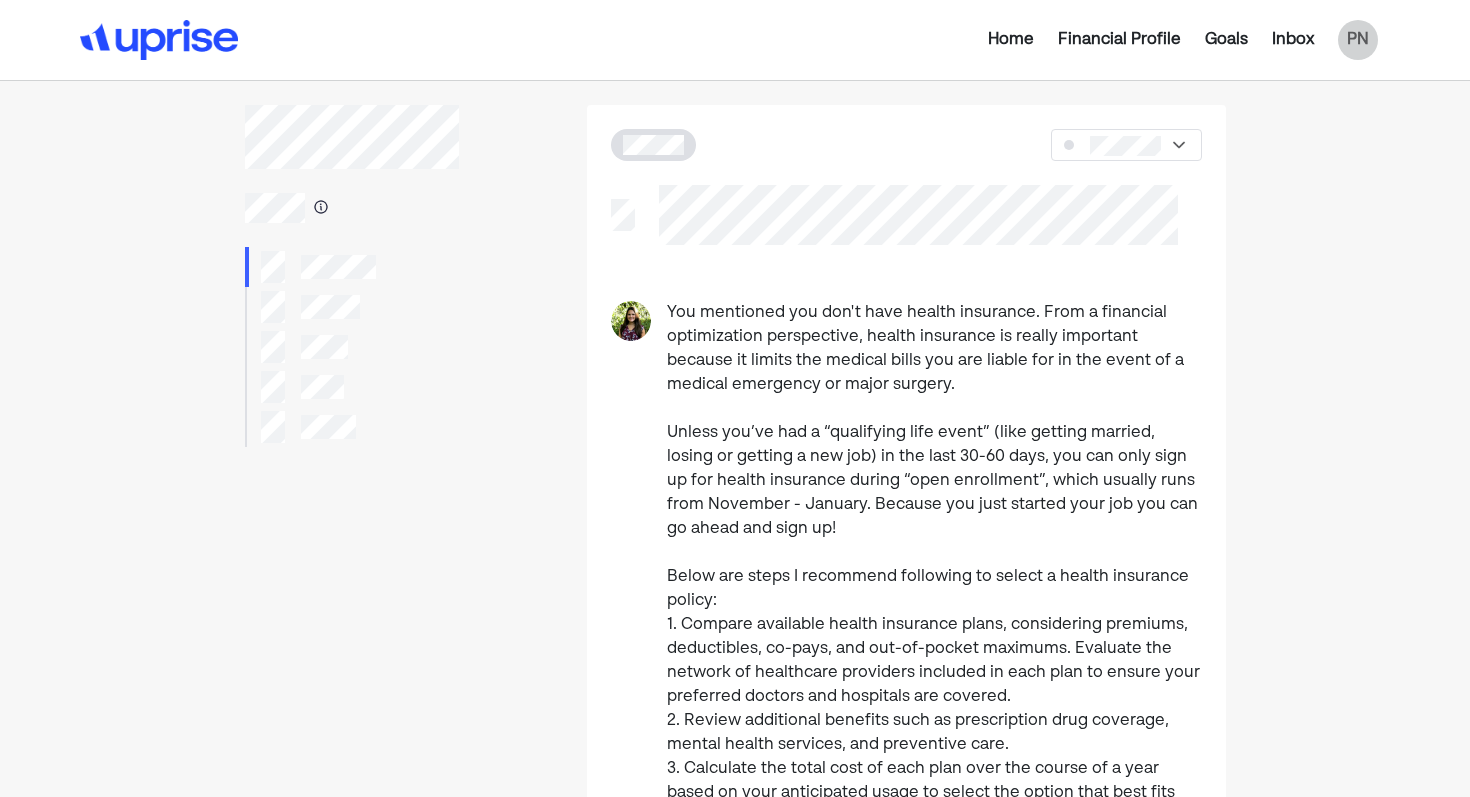 click at bounding box center [159, 40] 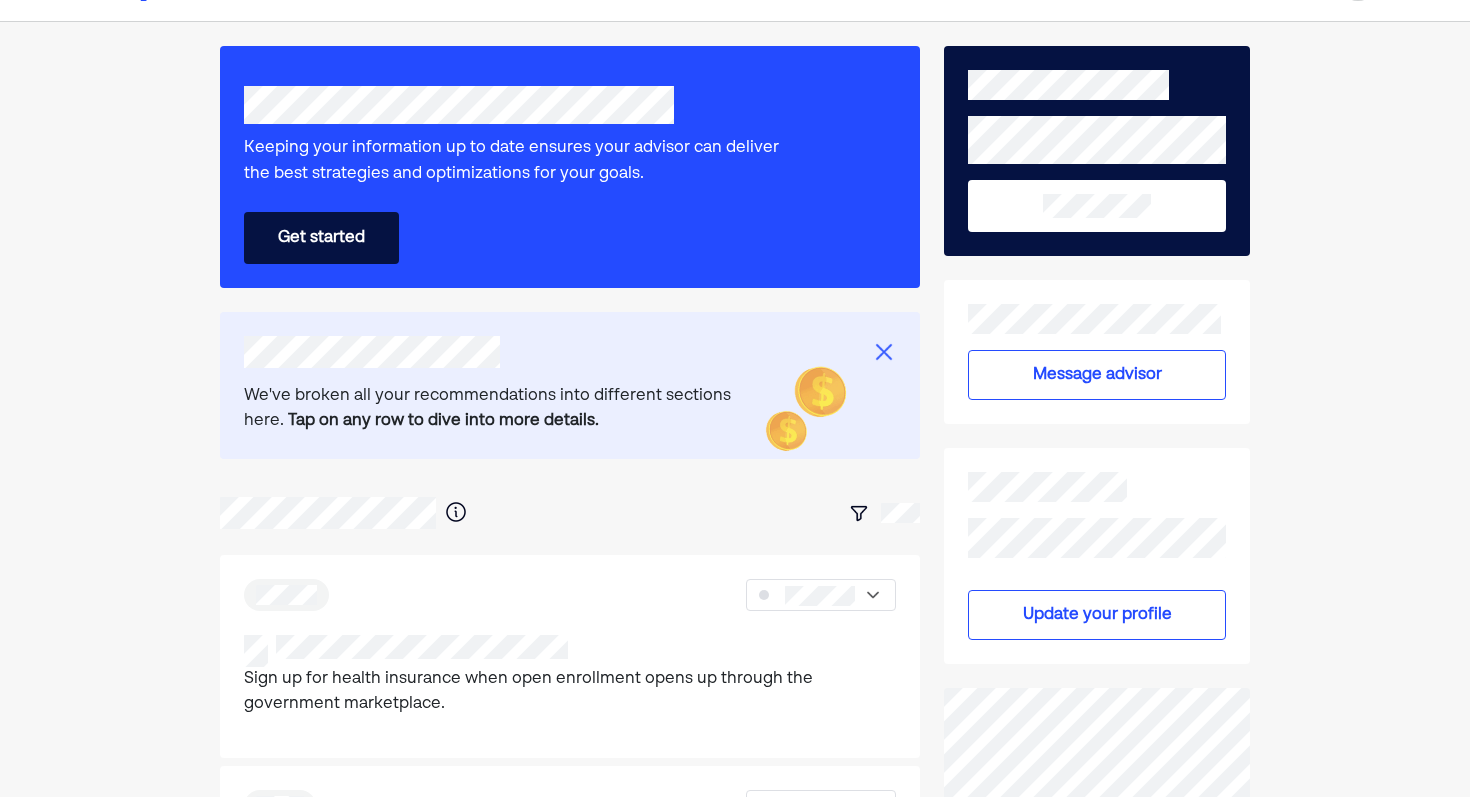 scroll, scrollTop: 67, scrollLeft: 0, axis: vertical 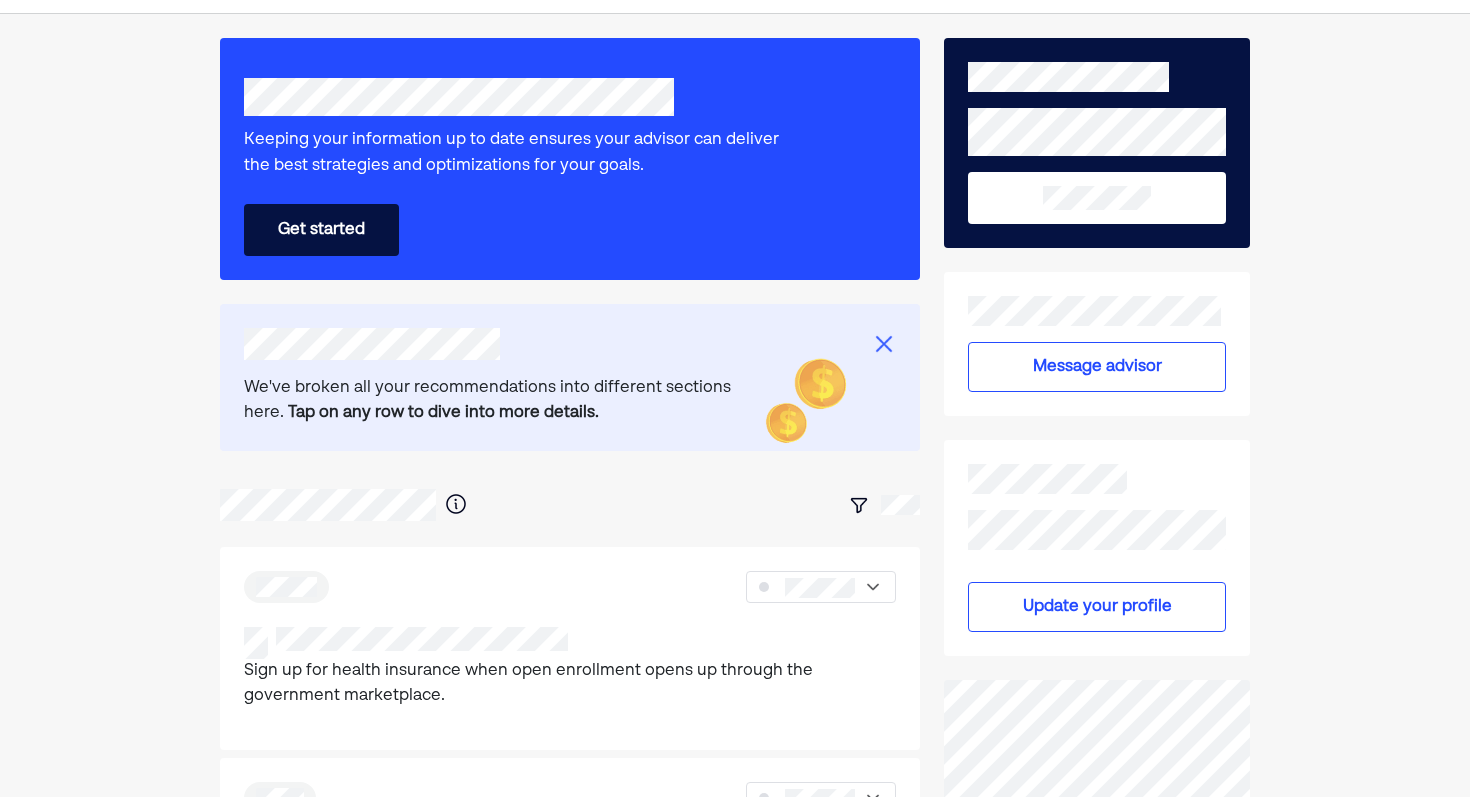 click on "Message advisor" at bounding box center [1097, 344] 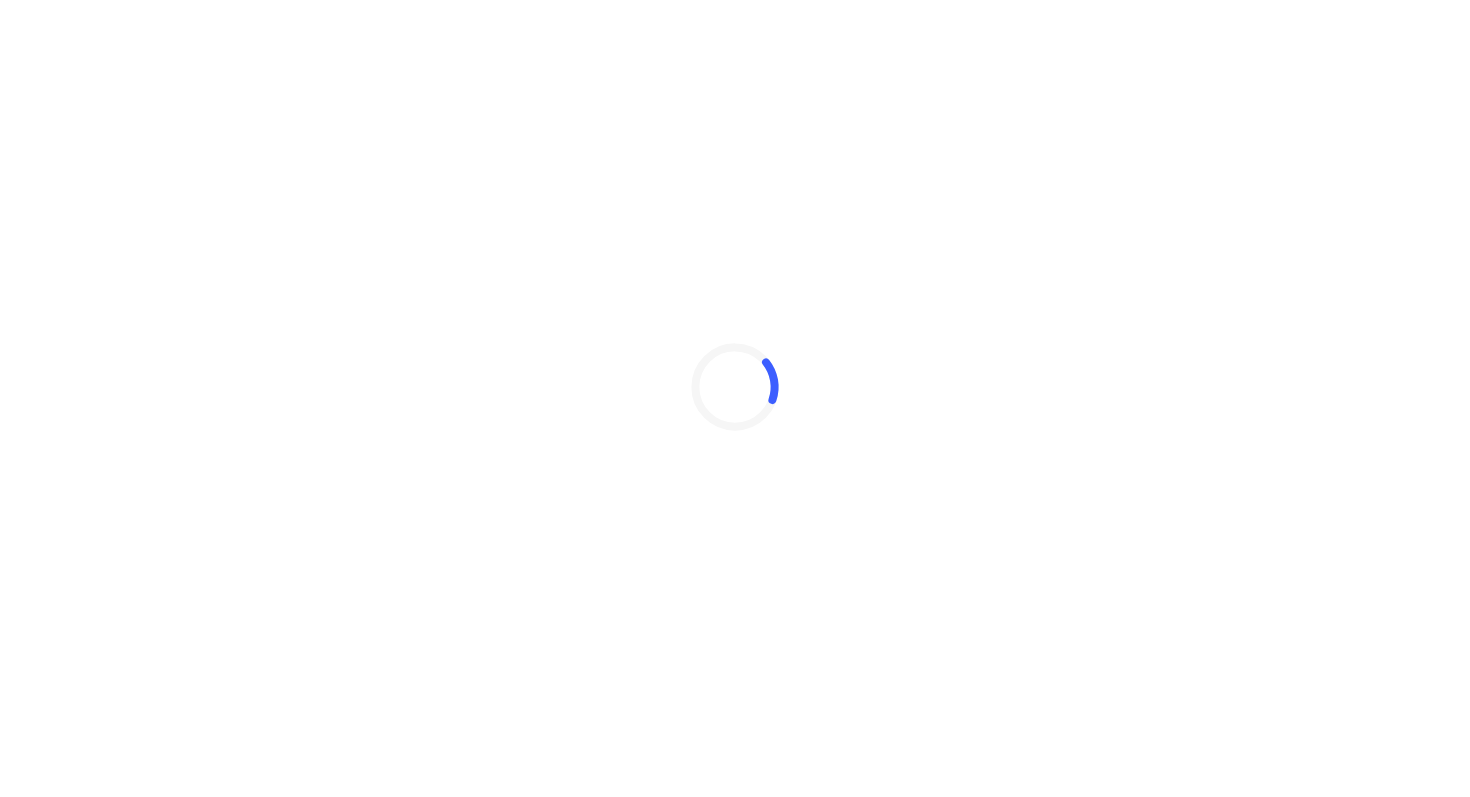 scroll, scrollTop: 0, scrollLeft: 0, axis: both 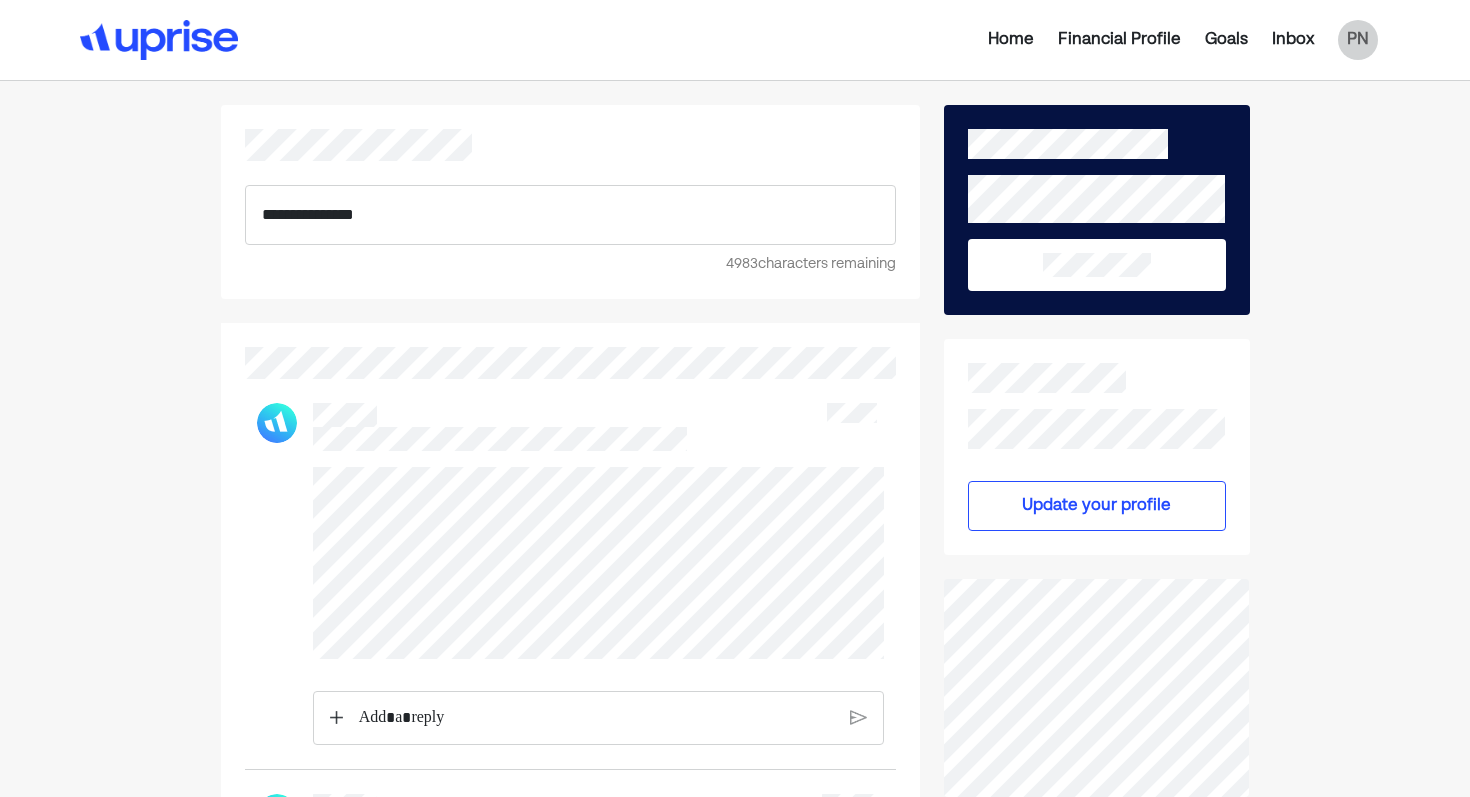 click on "**********" at bounding box center [570, 215] 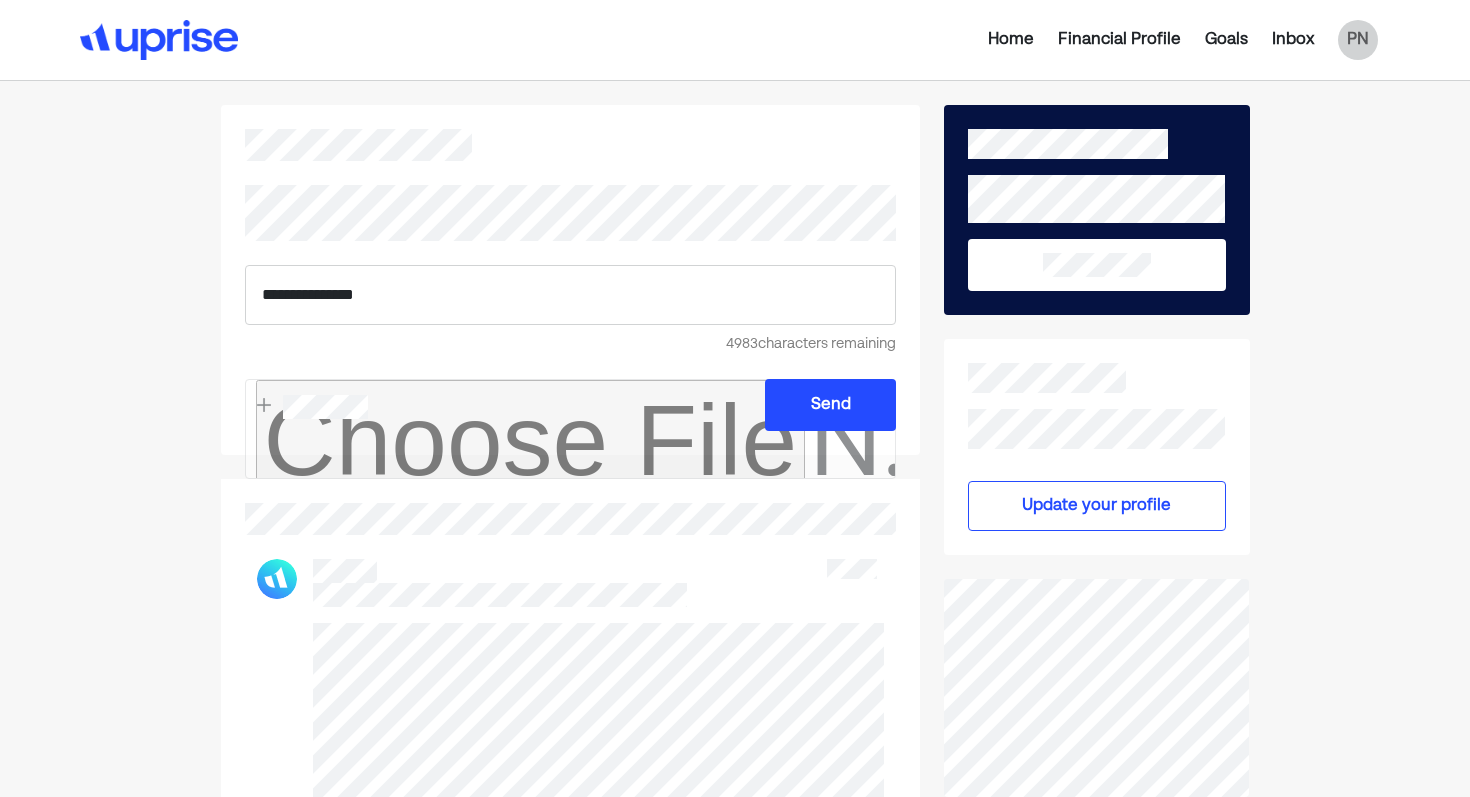 click on "**********" at bounding box center [570, 295] 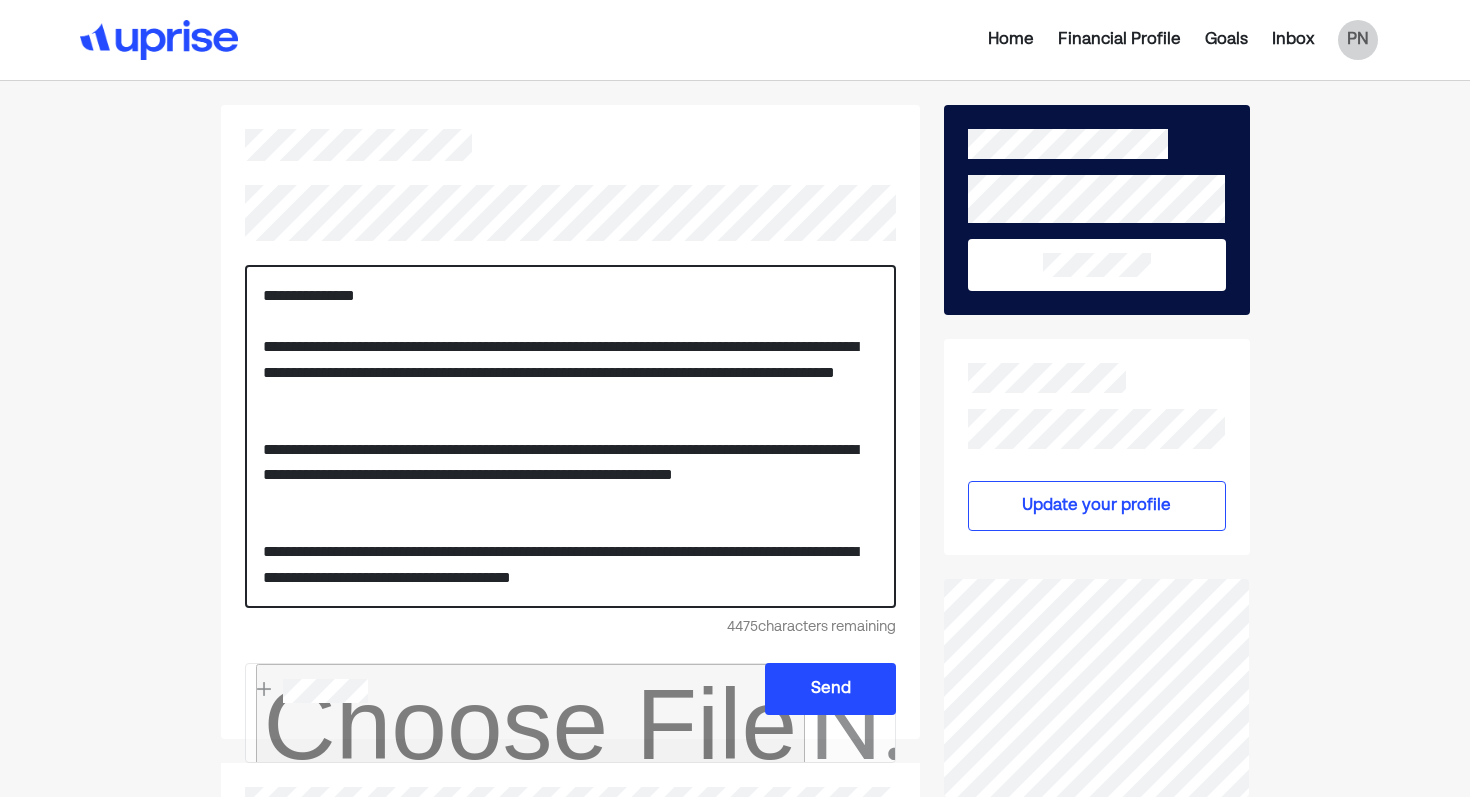 click on "**********" at bounding box center [570, 564] 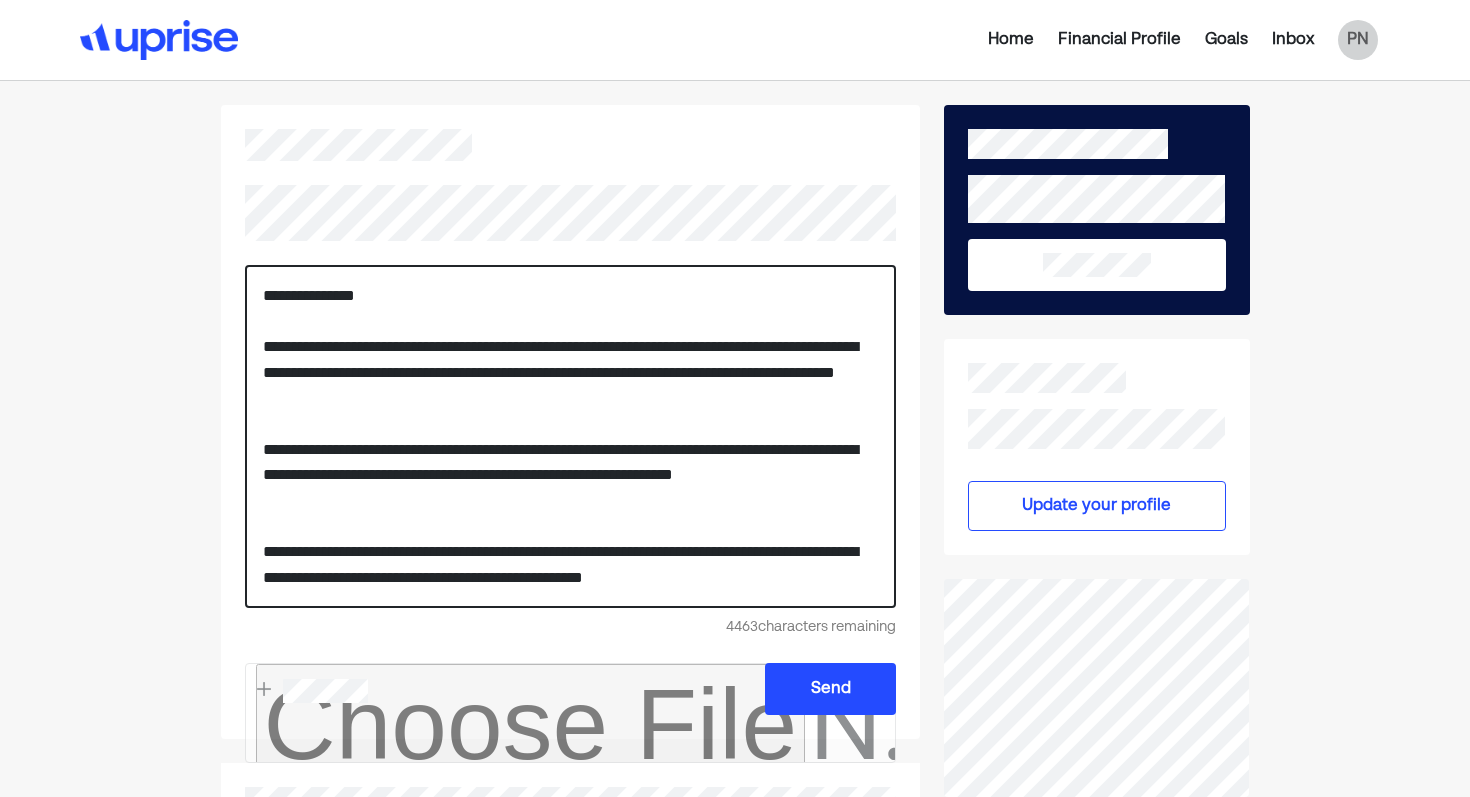 click on "**********" at bounding box center [570, 564] 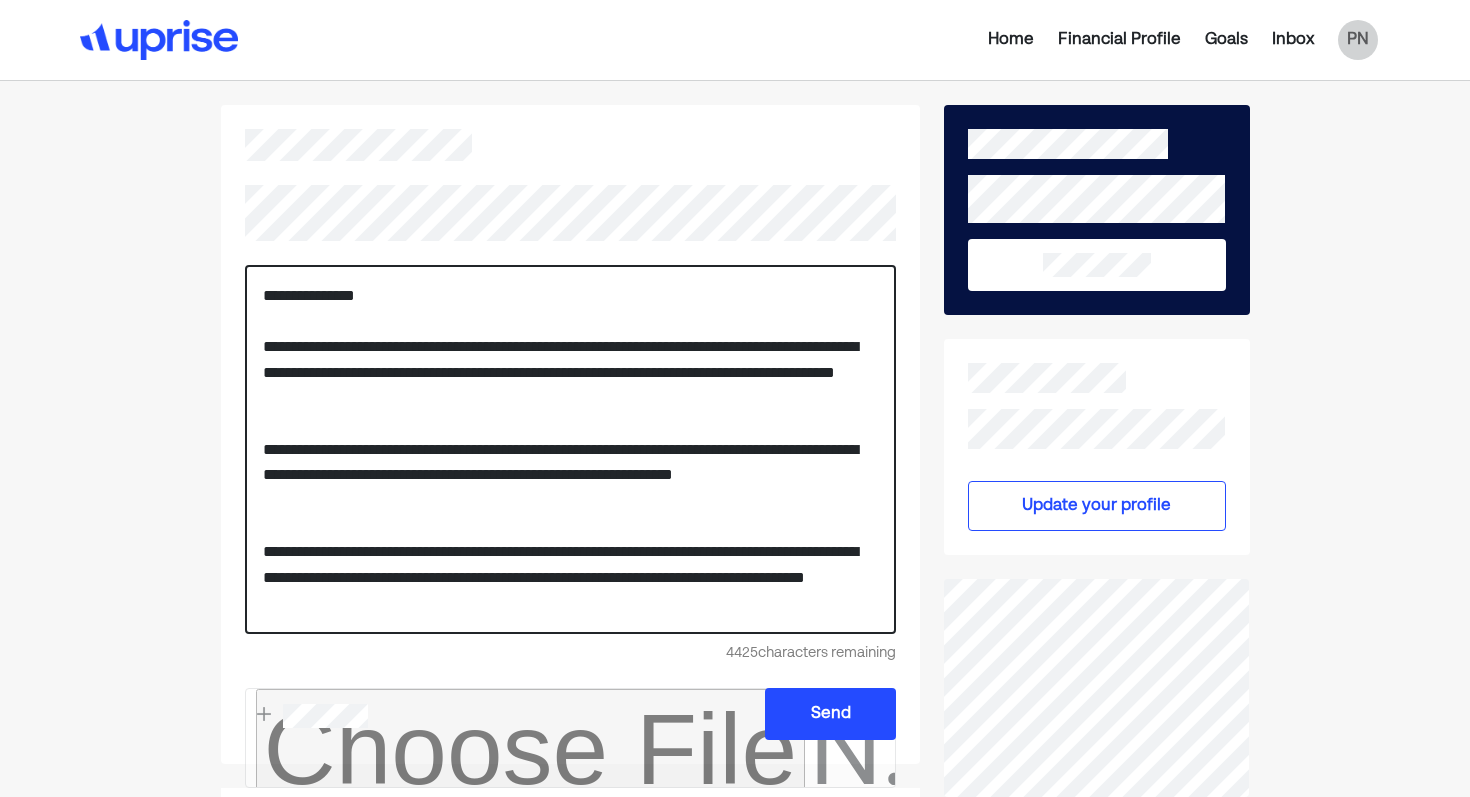 click on "**********" at bounding box center (570, 577) 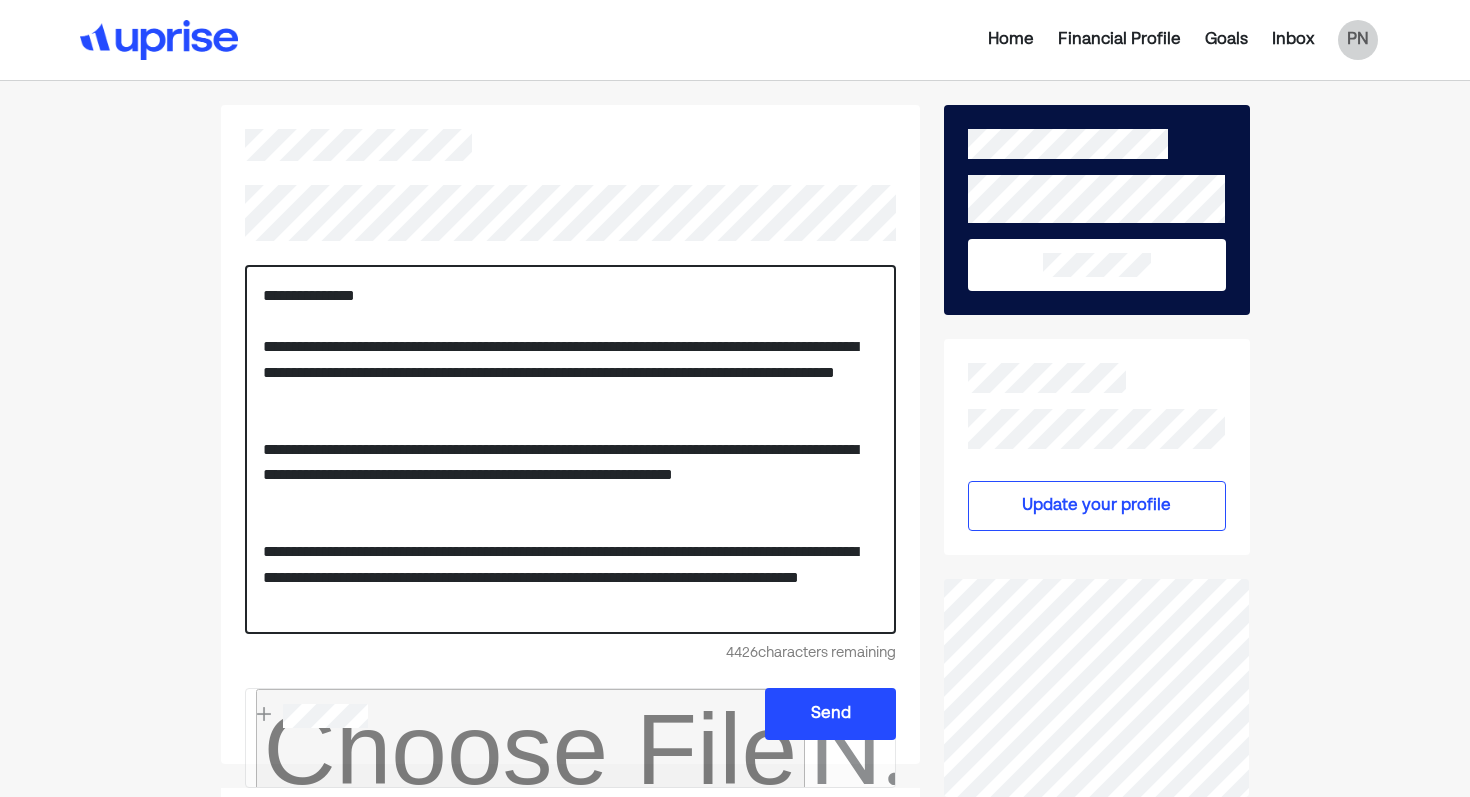 click on "**********" at bounding box center [570, 577] 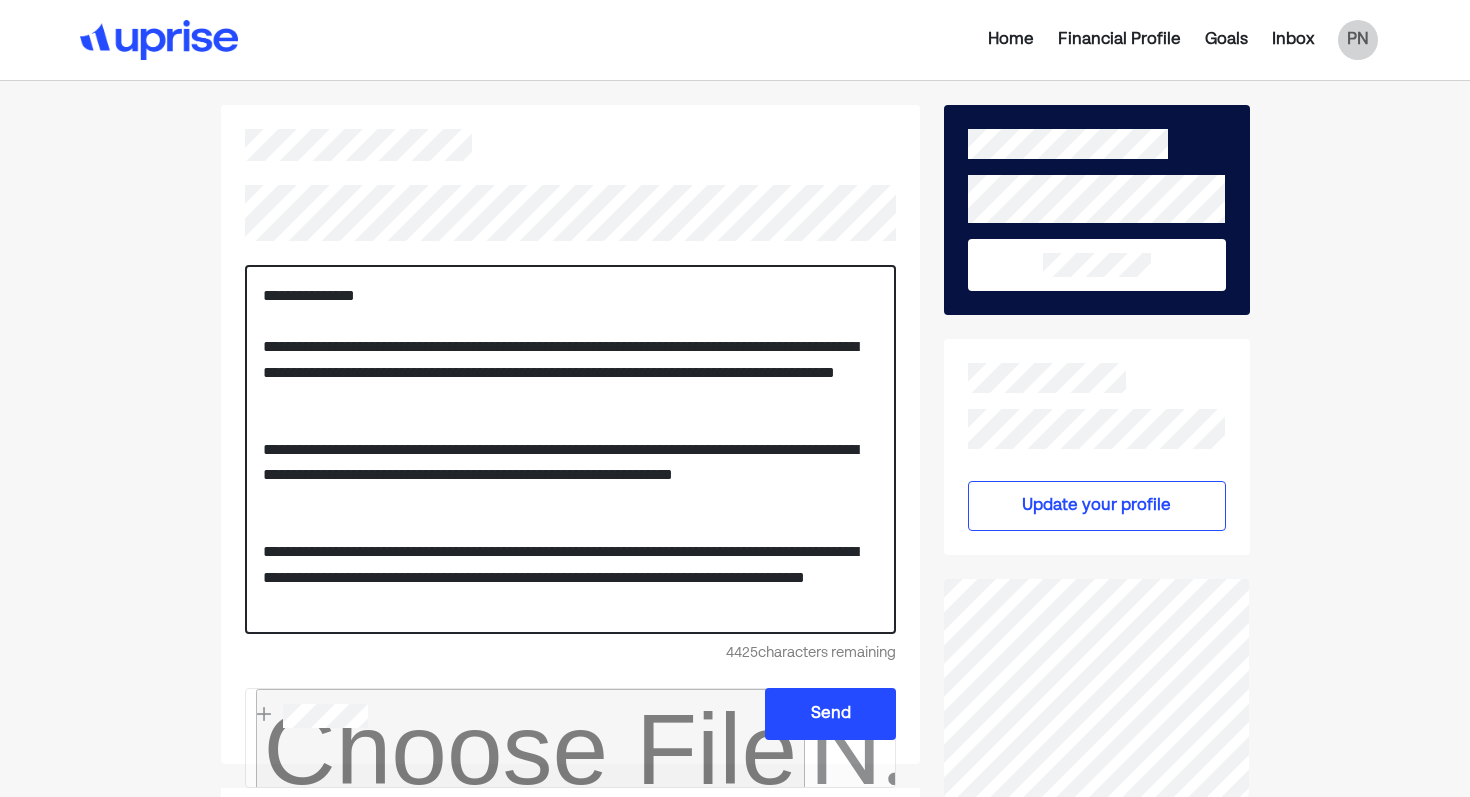 click on "**********" at bounding box center (570, 577) 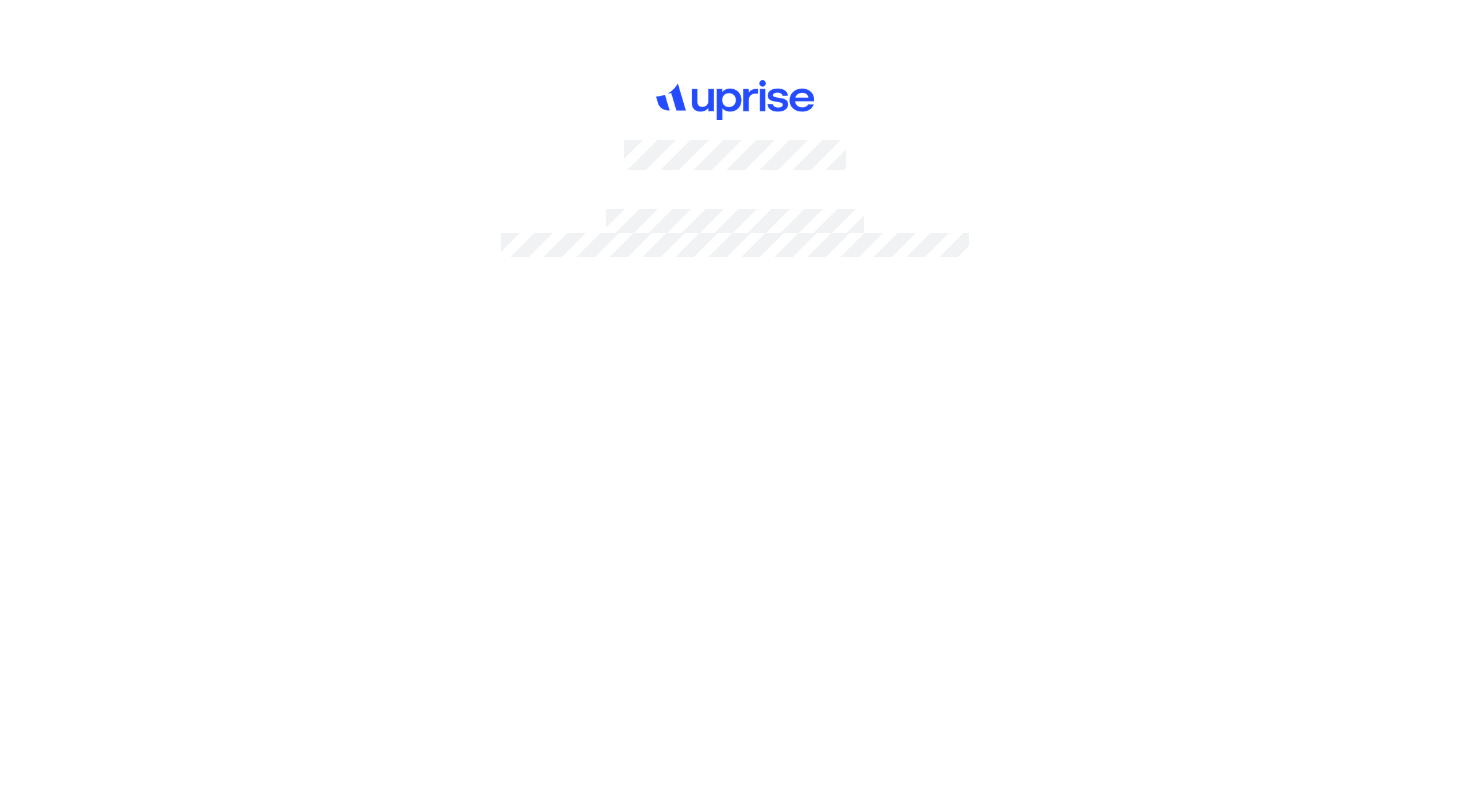 scroll, scrollTop: 0, scrollLeft: 0, axis: both 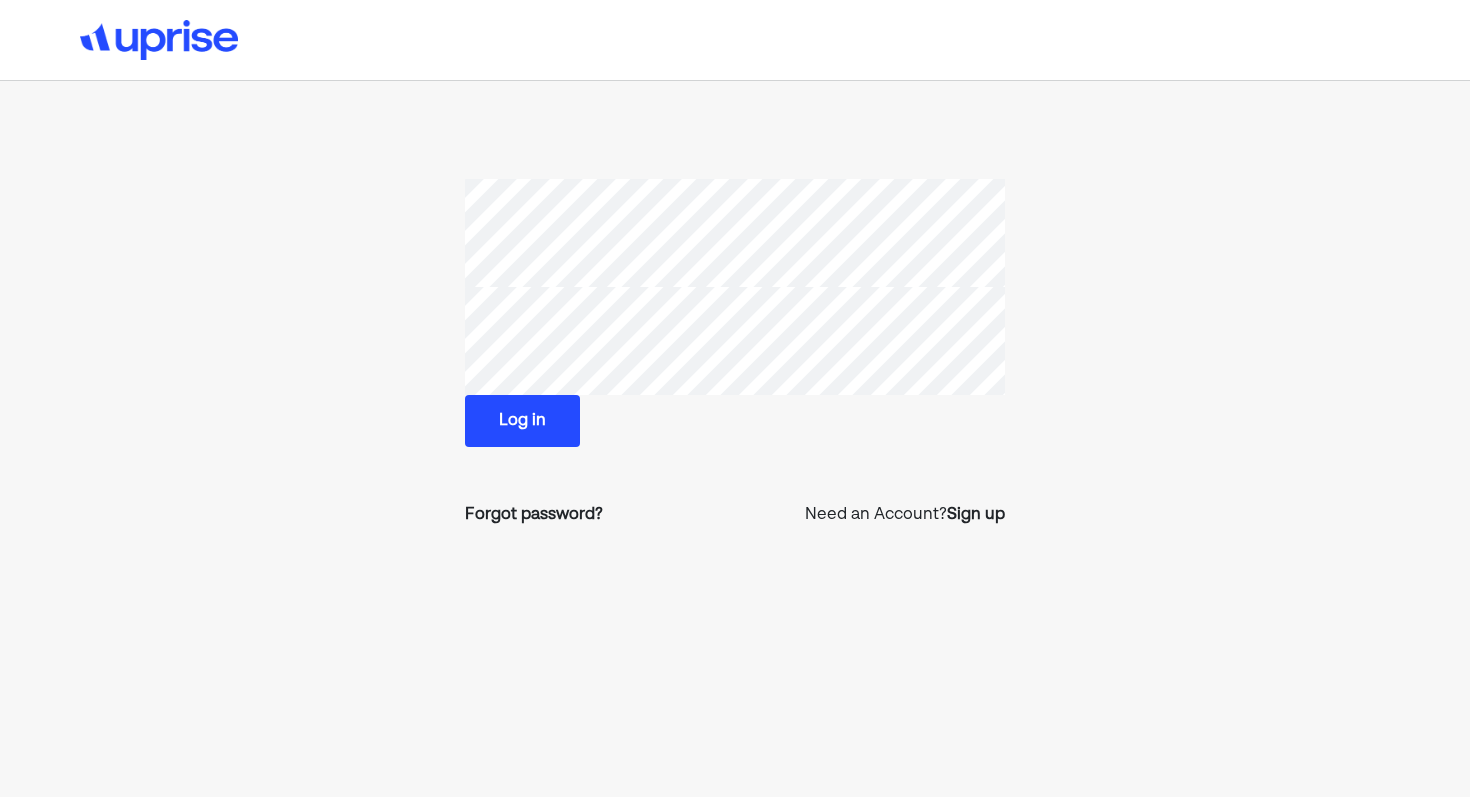 click on "Log in" at bounding box center (522, 421) 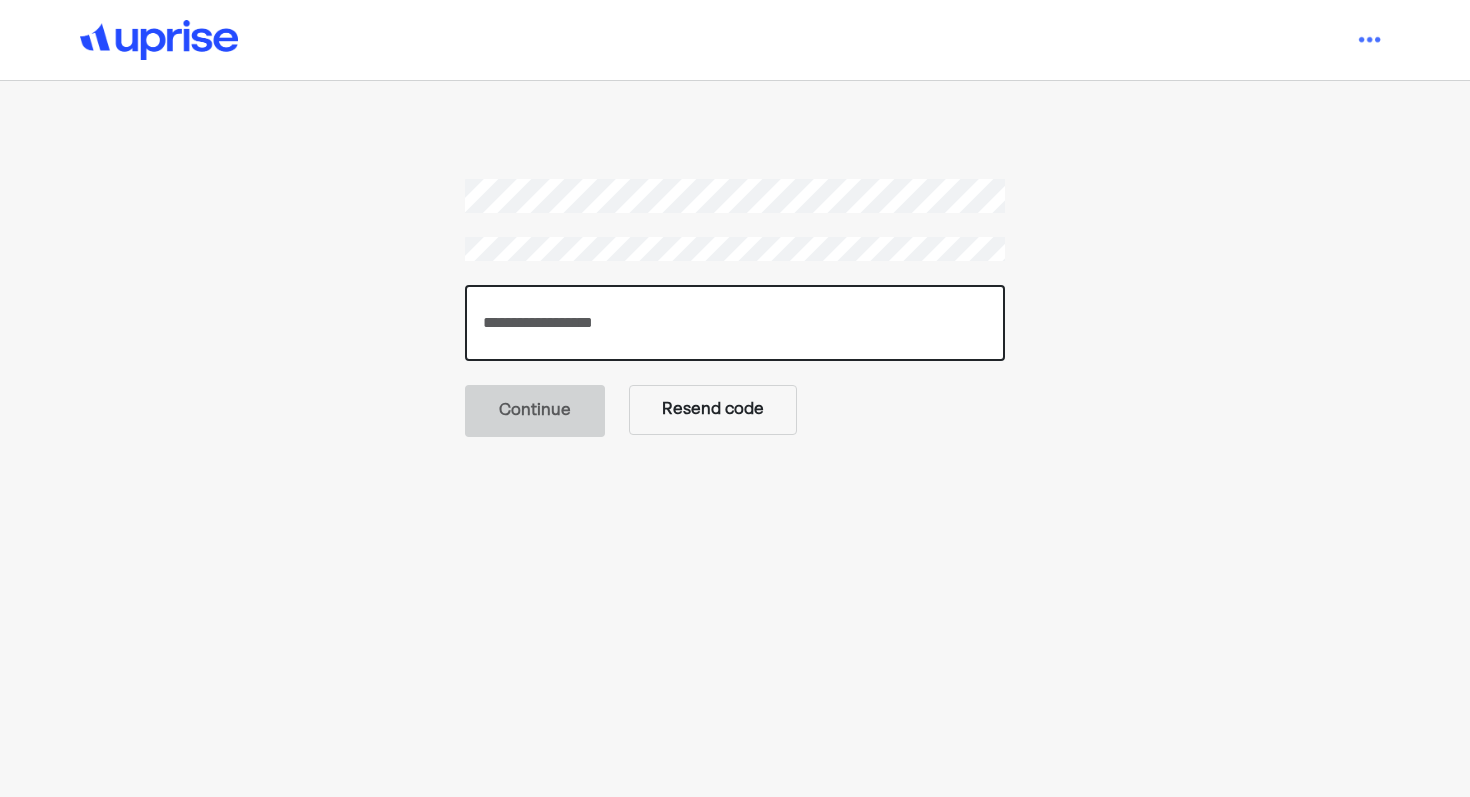 click at bounding box center (735, 323) 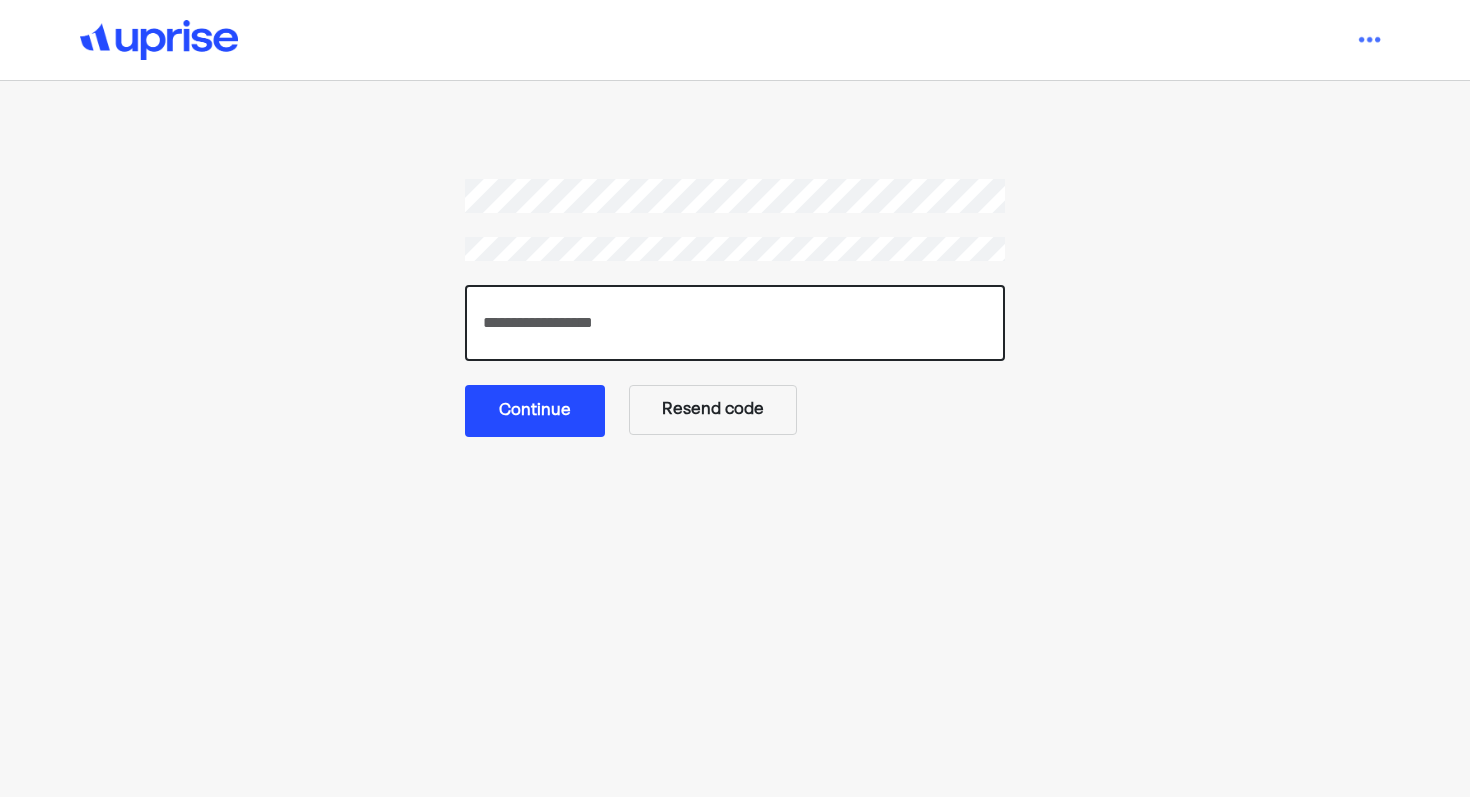 type on "******" 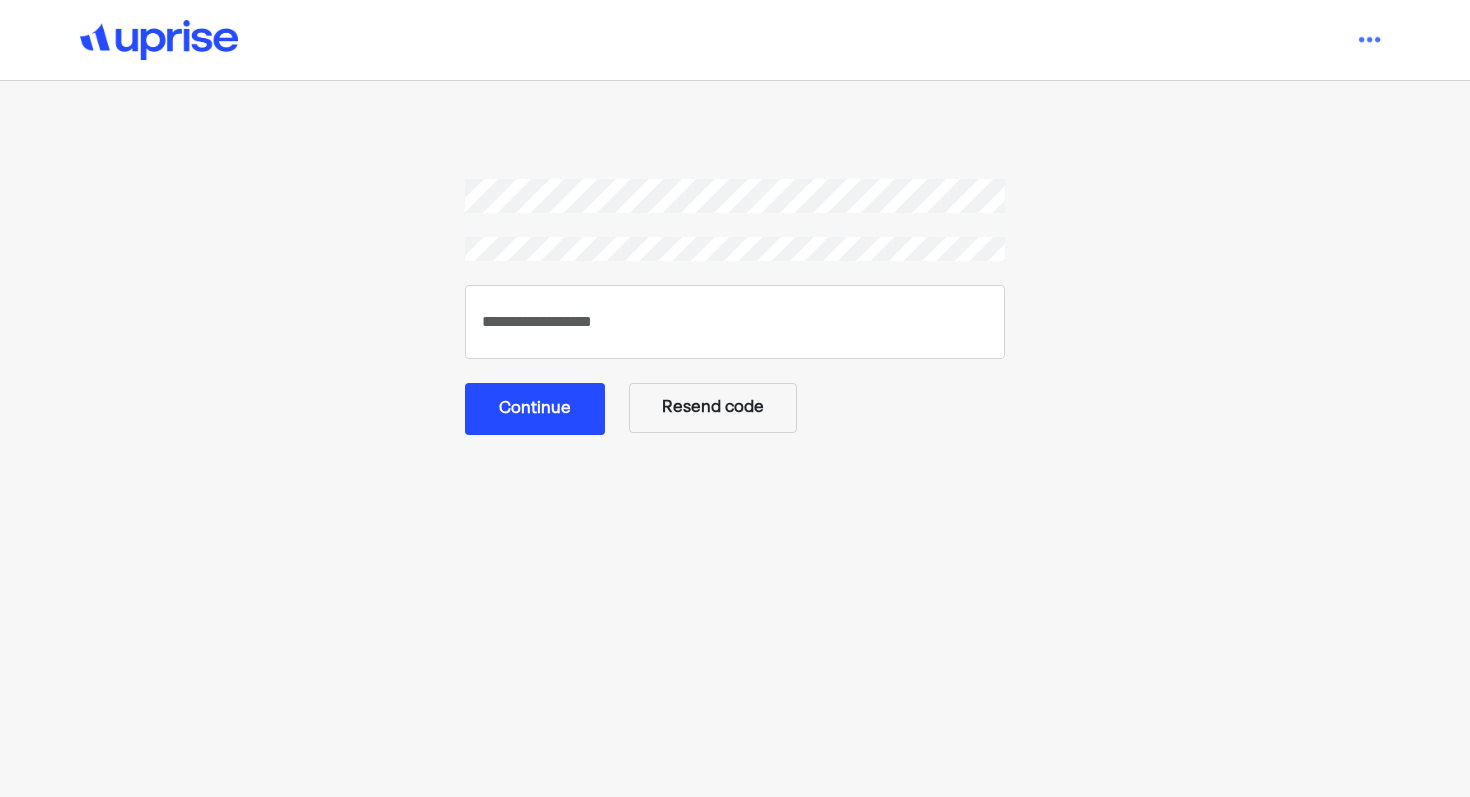 click on "****** Continue Resend code" at bounding box center (735, 535) 